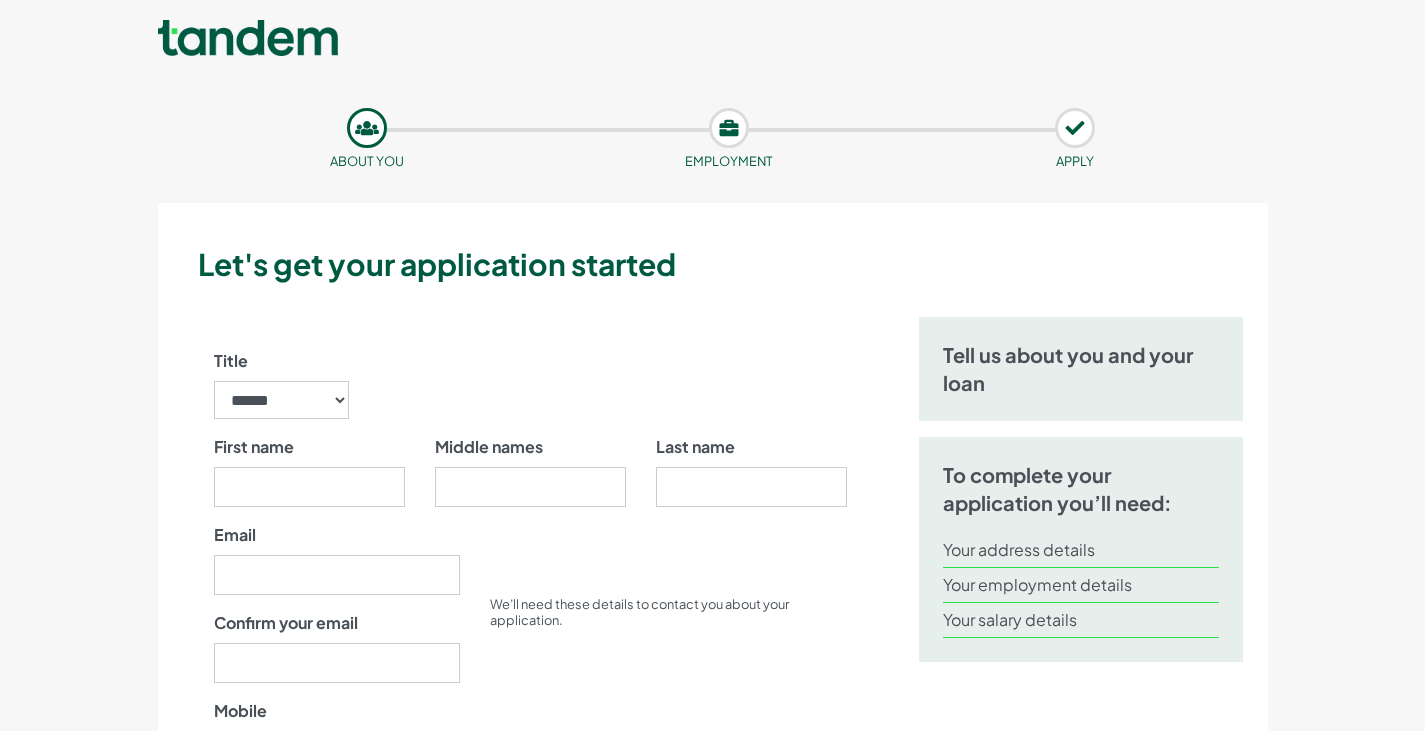 scroll, scrollTop: 0, scrollLeft: 0, axis: both 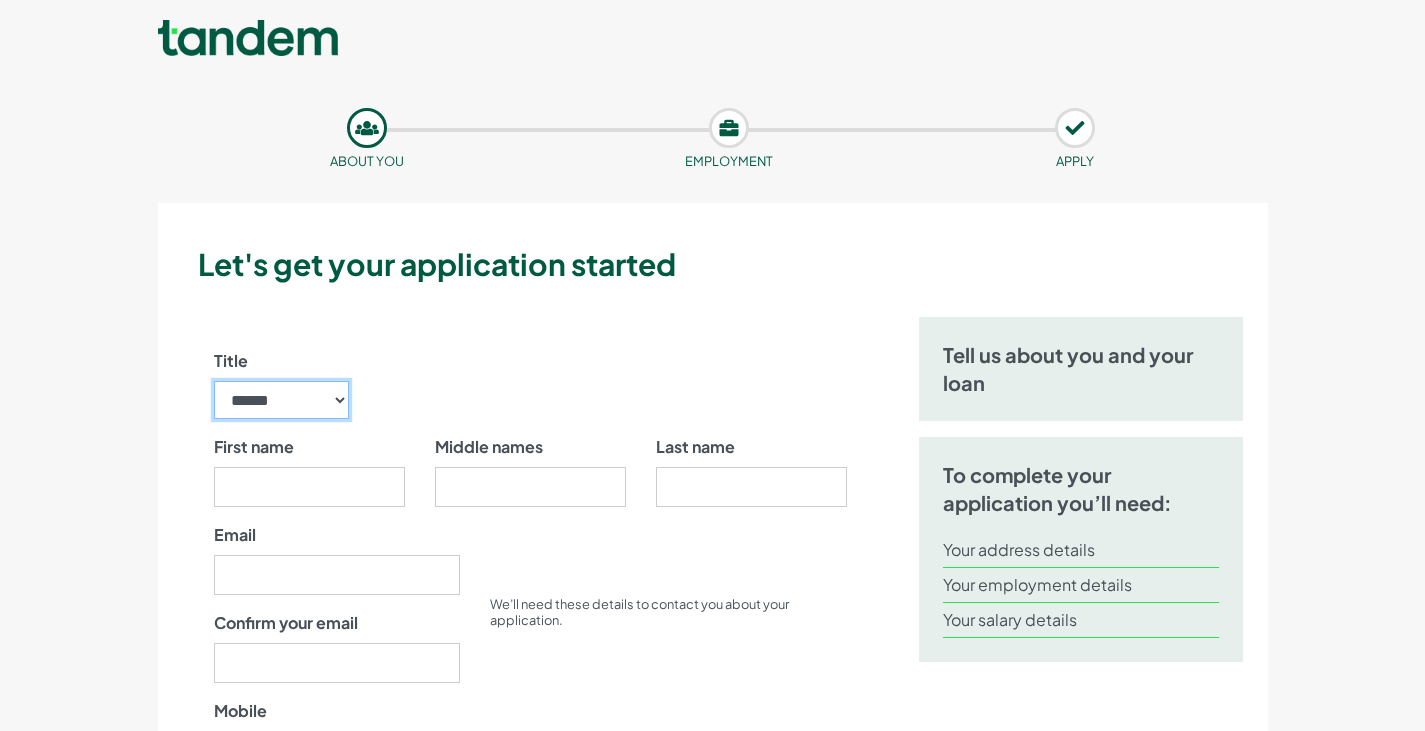 click on "******
**
***
****
**
**
****" at bounding box center (282, 400) 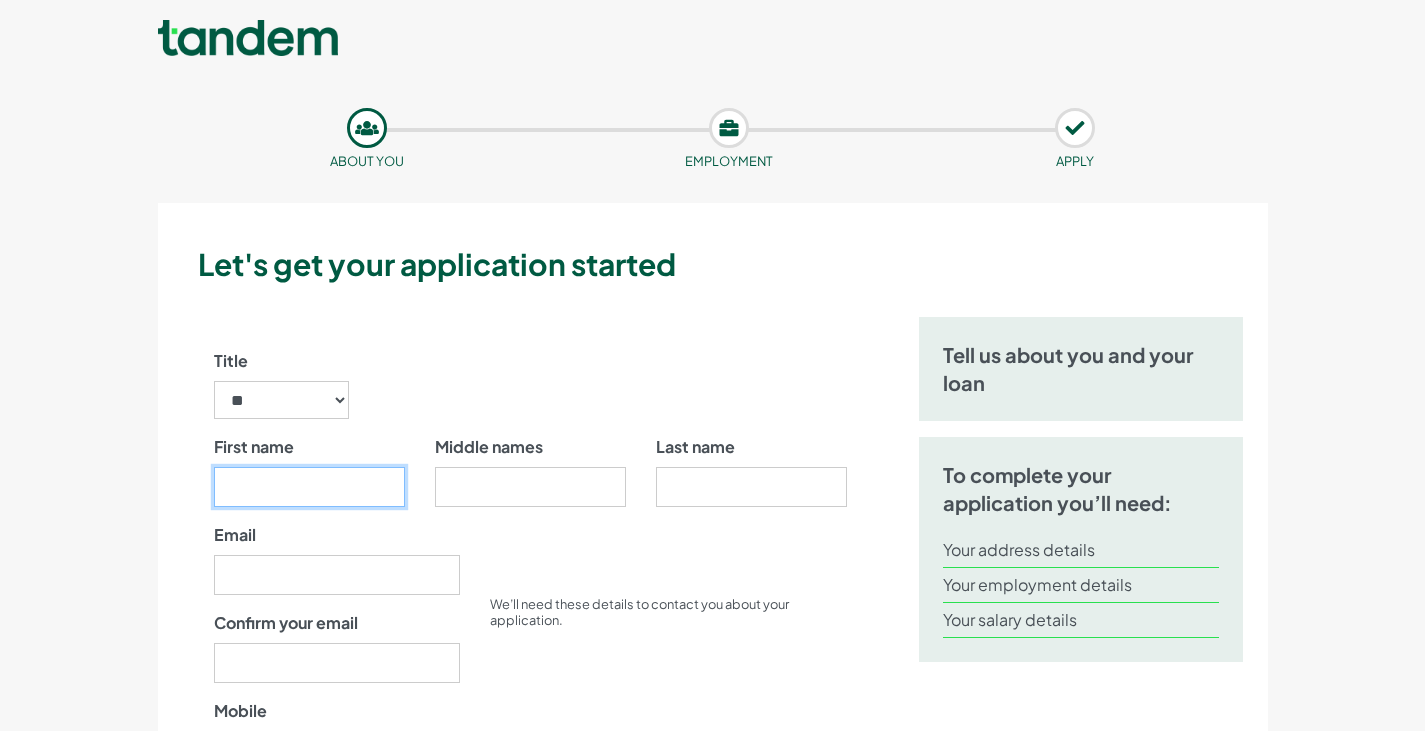 click on "First name" at bounding box center (309, 487) 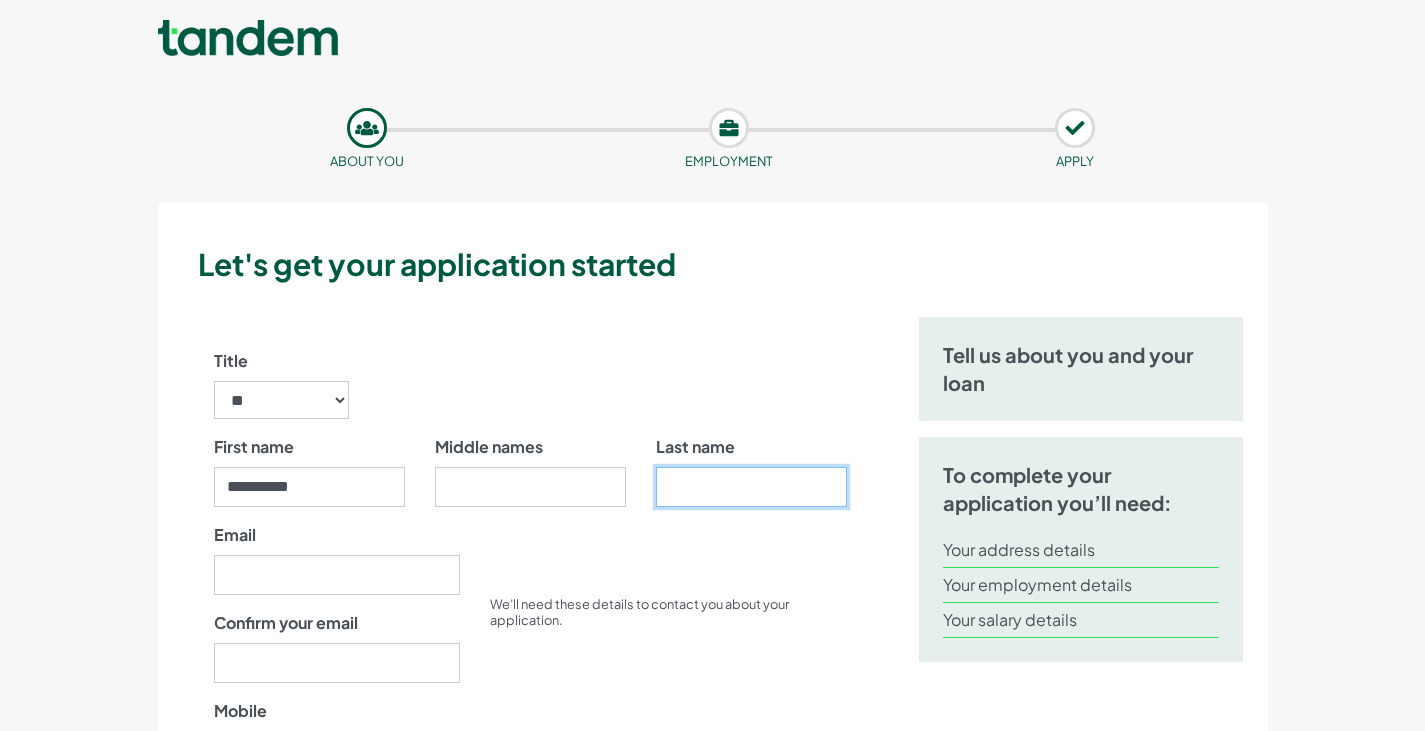 type on "****" 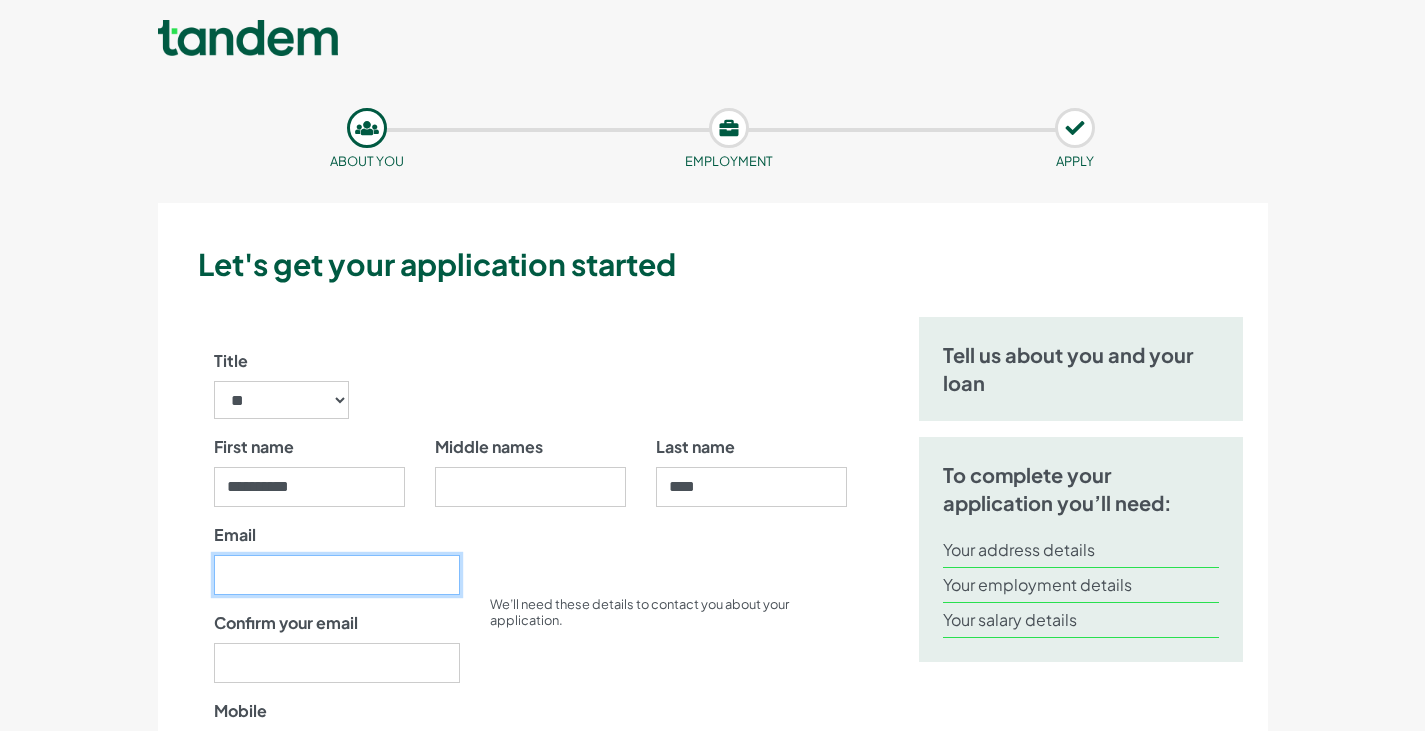 type on "**********" 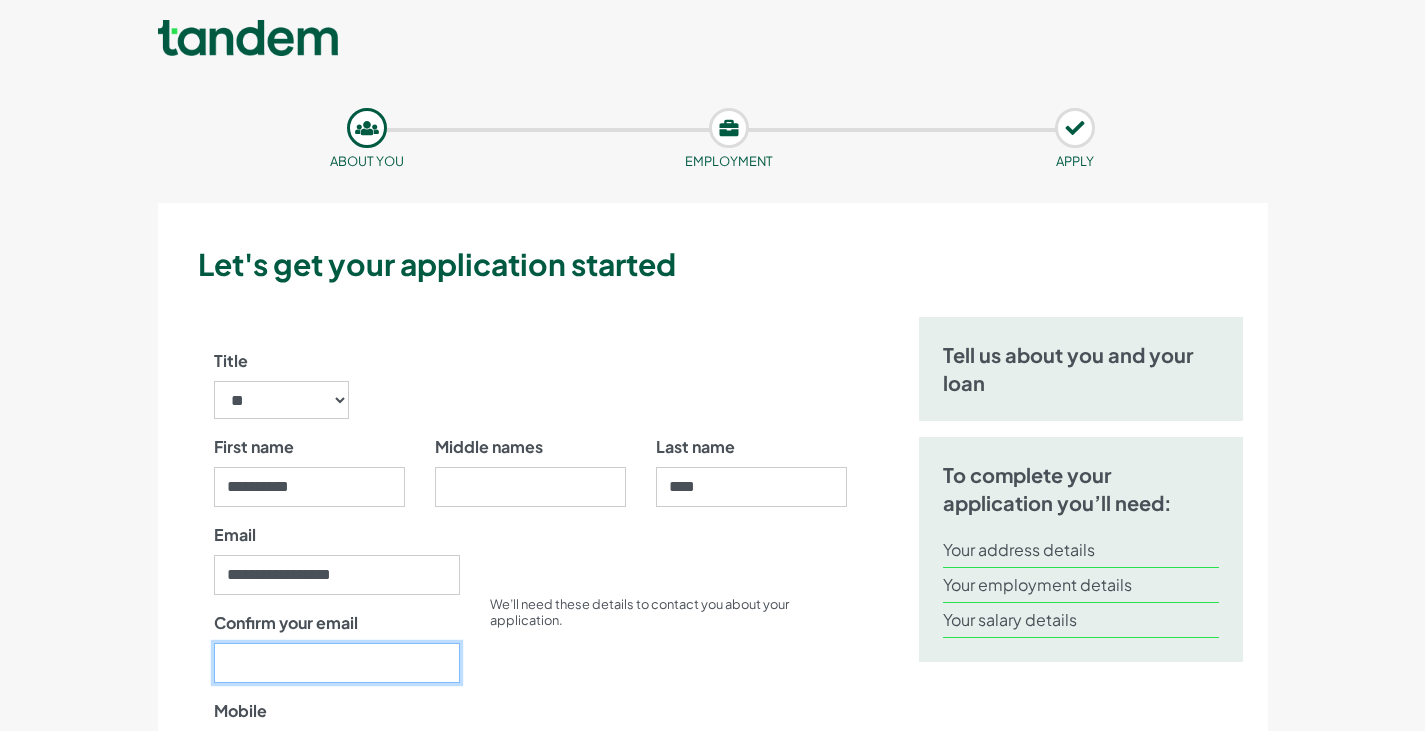 type on "**********" 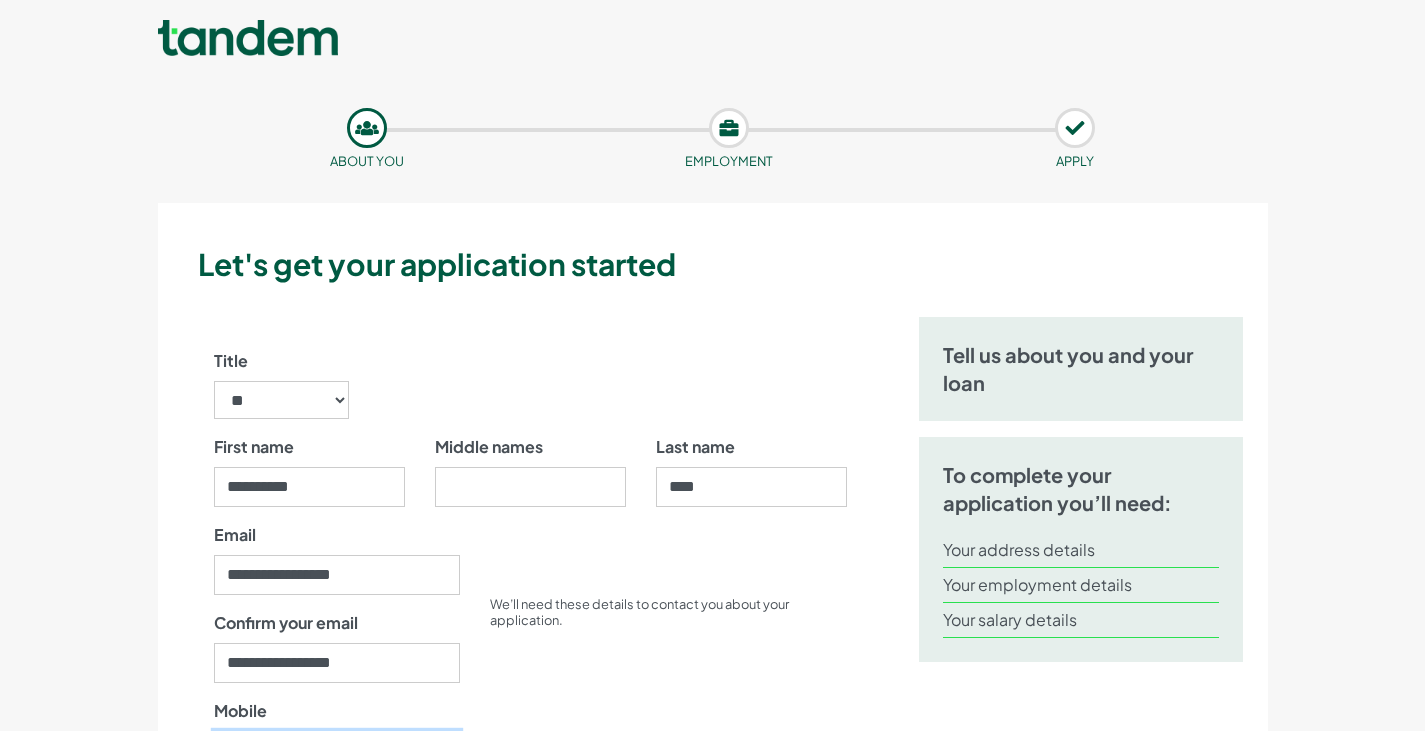 type on "07737451370" 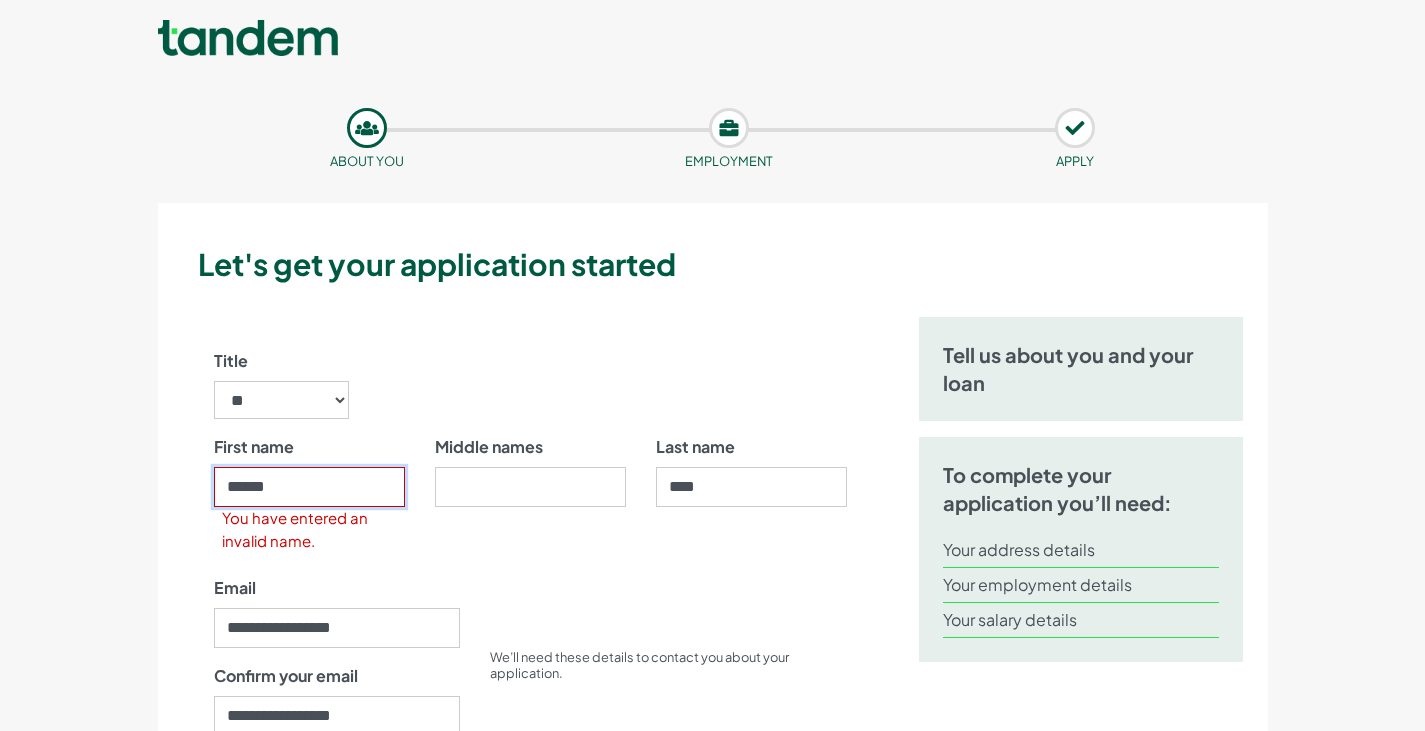 type on "*****" 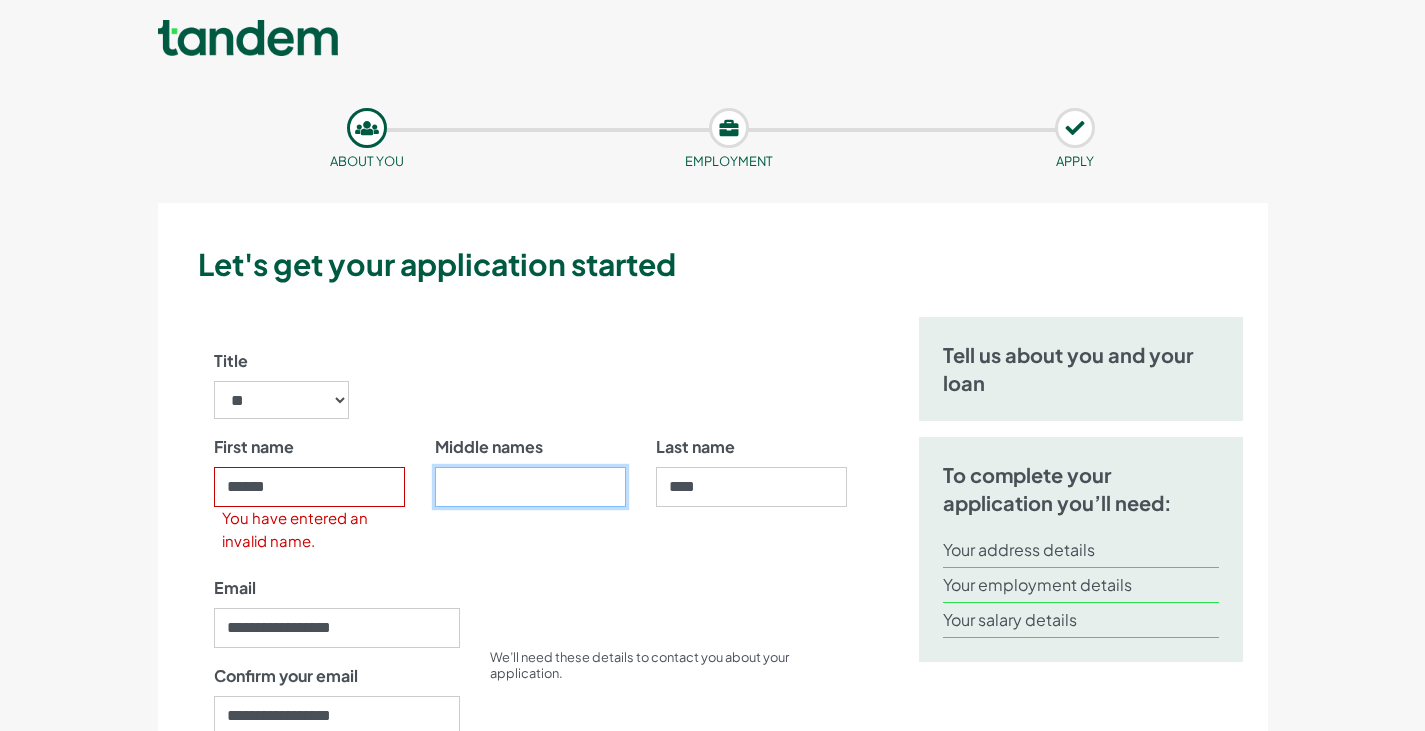click on "Middle names" at bounding box center (530, 487) 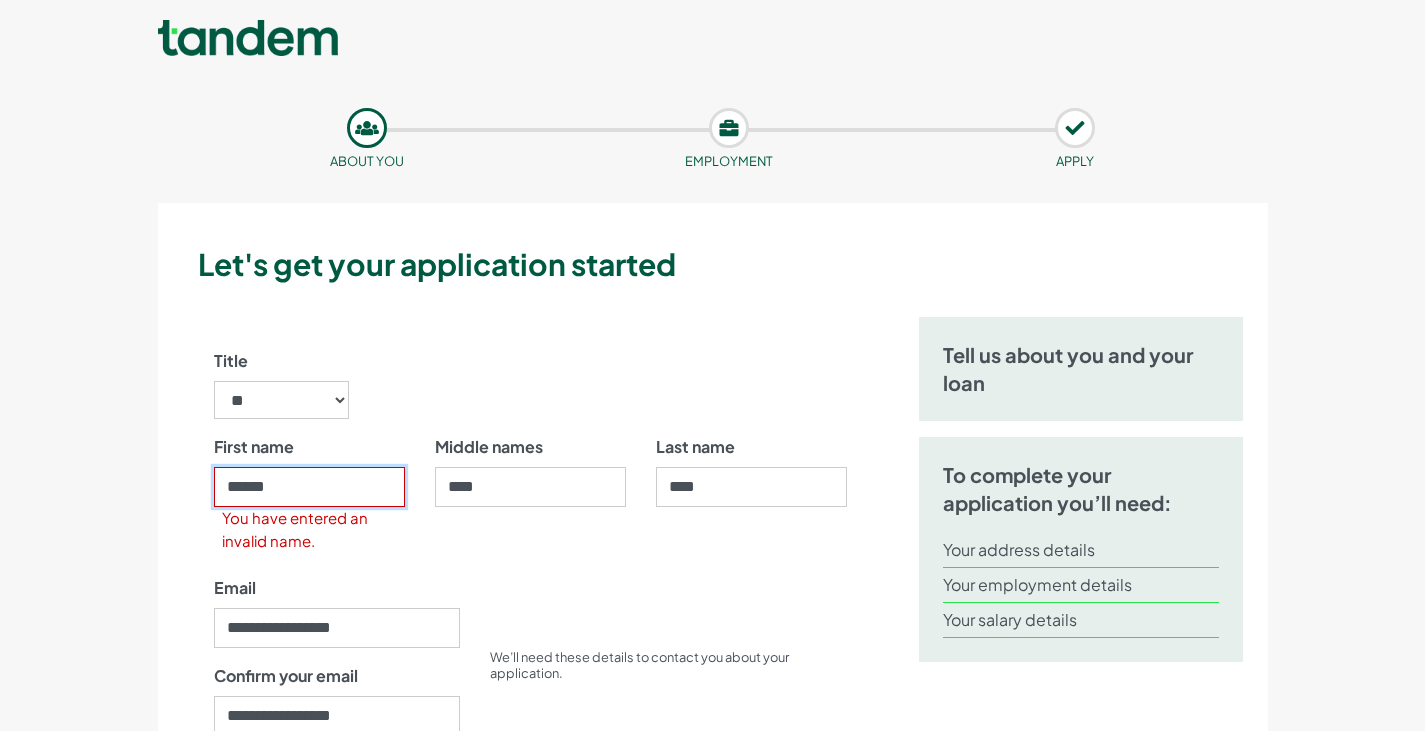 click on "*****" at bounding box center [309, 487] 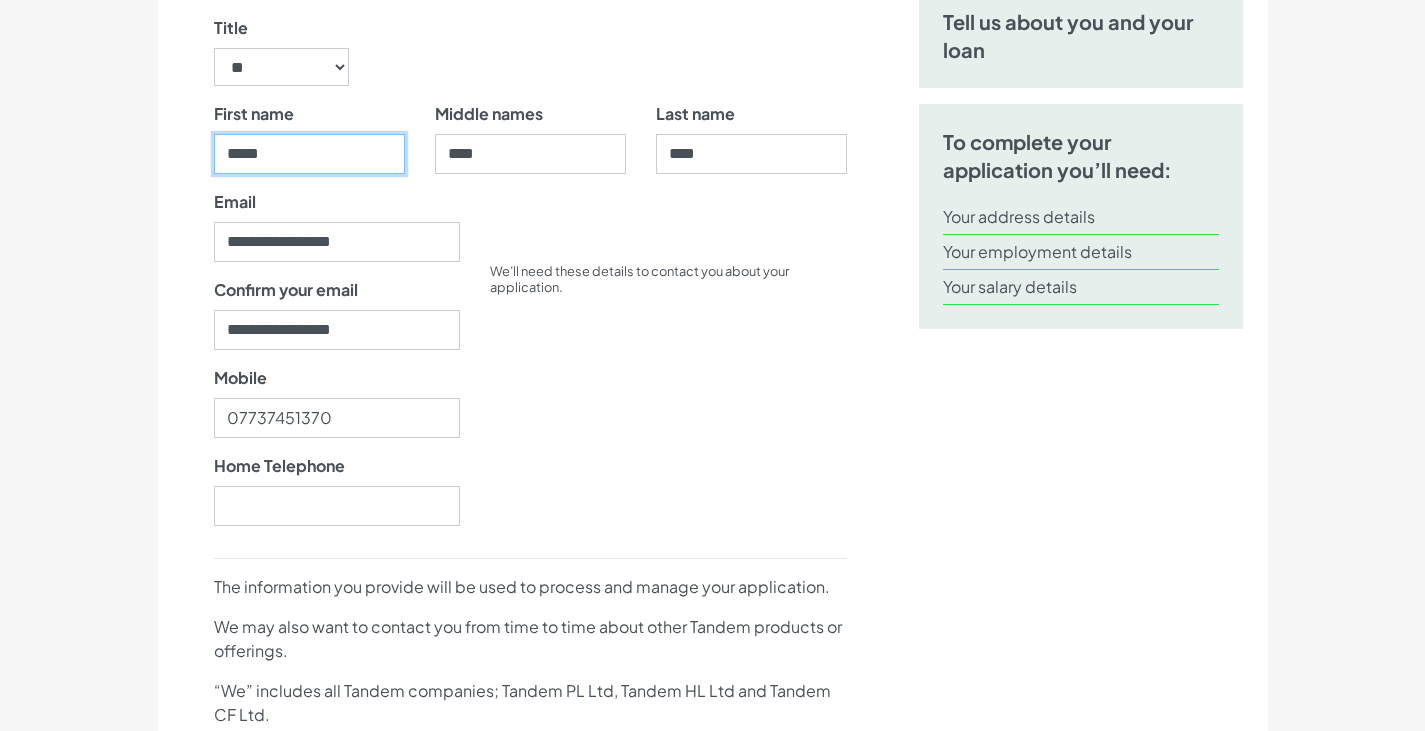 scroll, scrollTop: 360, scrollLeft: 0, axis: vertical 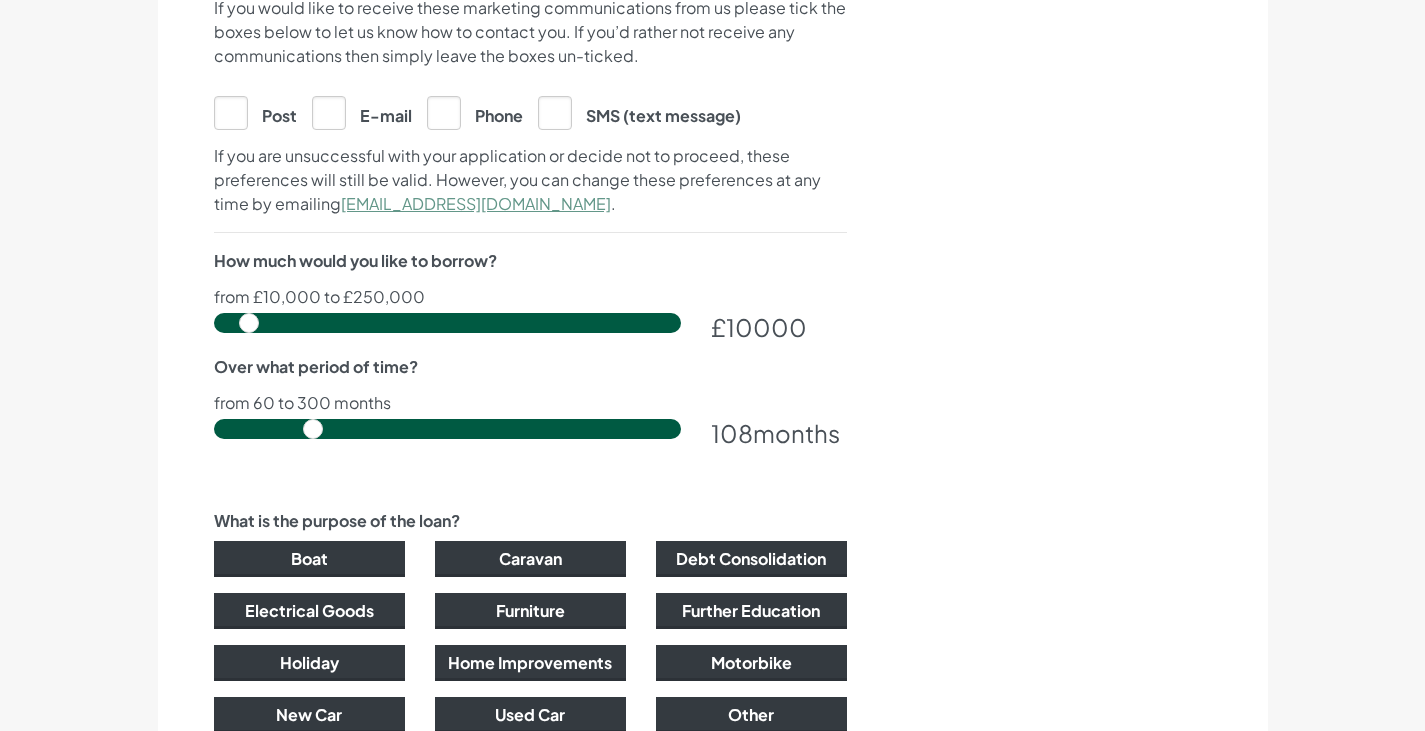 click at bounding box center (447, 323) 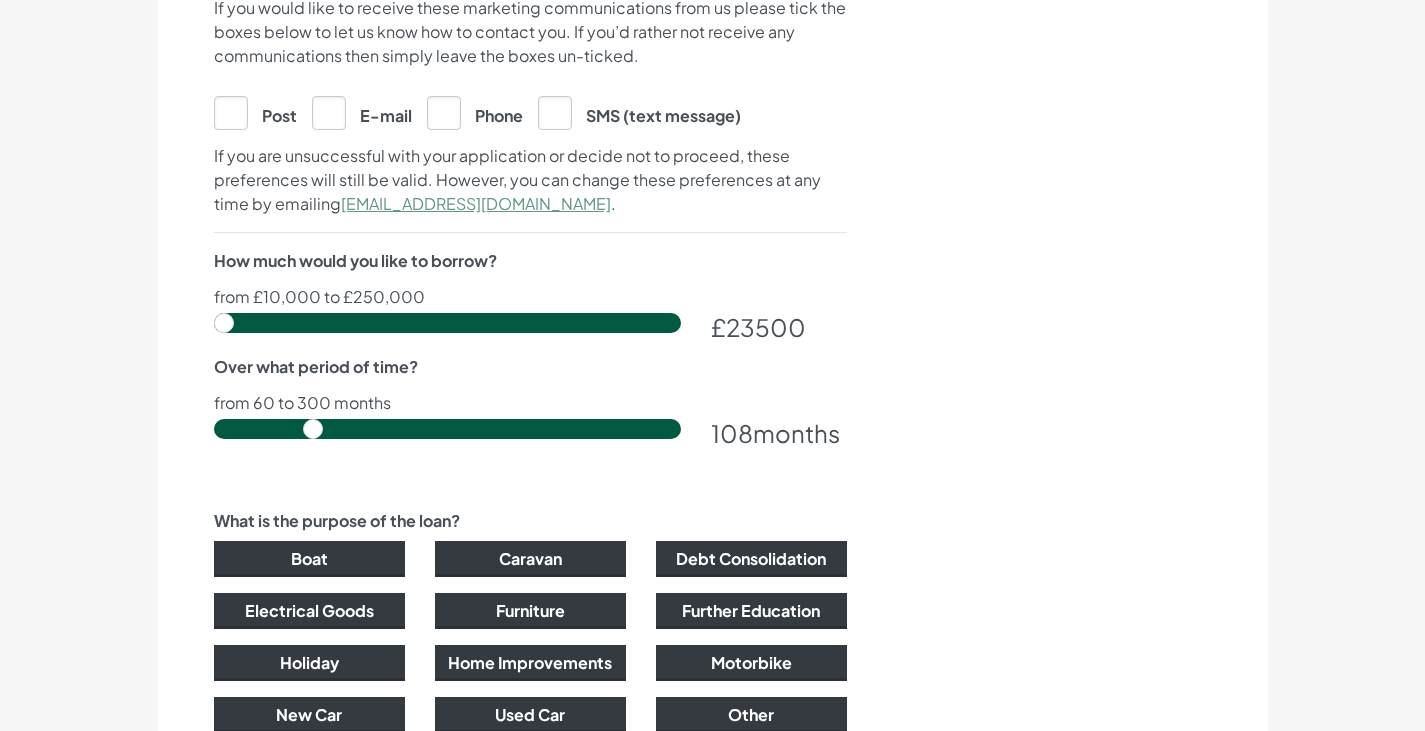click at bounding box center (447, 323) 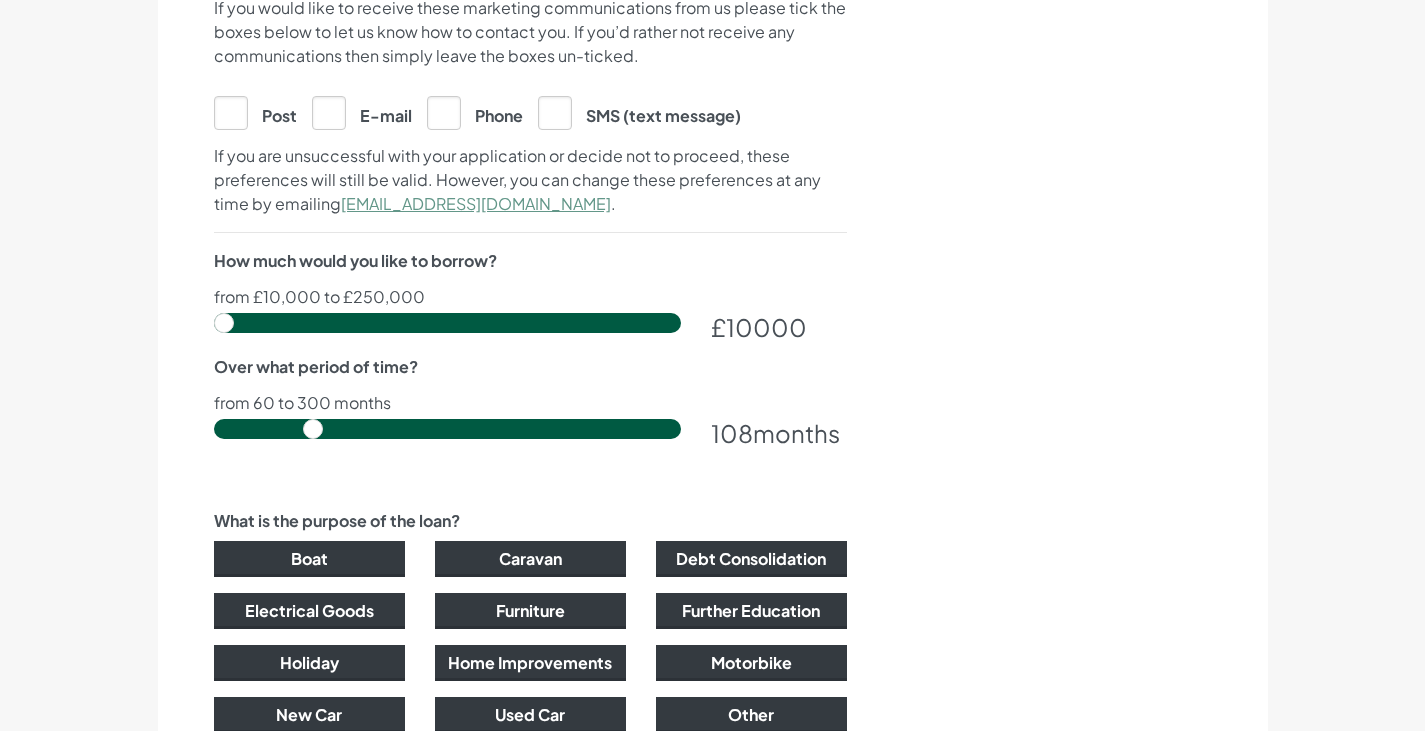 drag, startPoint x: 664, startPoint y: 318, endPoint x: 195, endPoint y: 564, distance: 529.60077 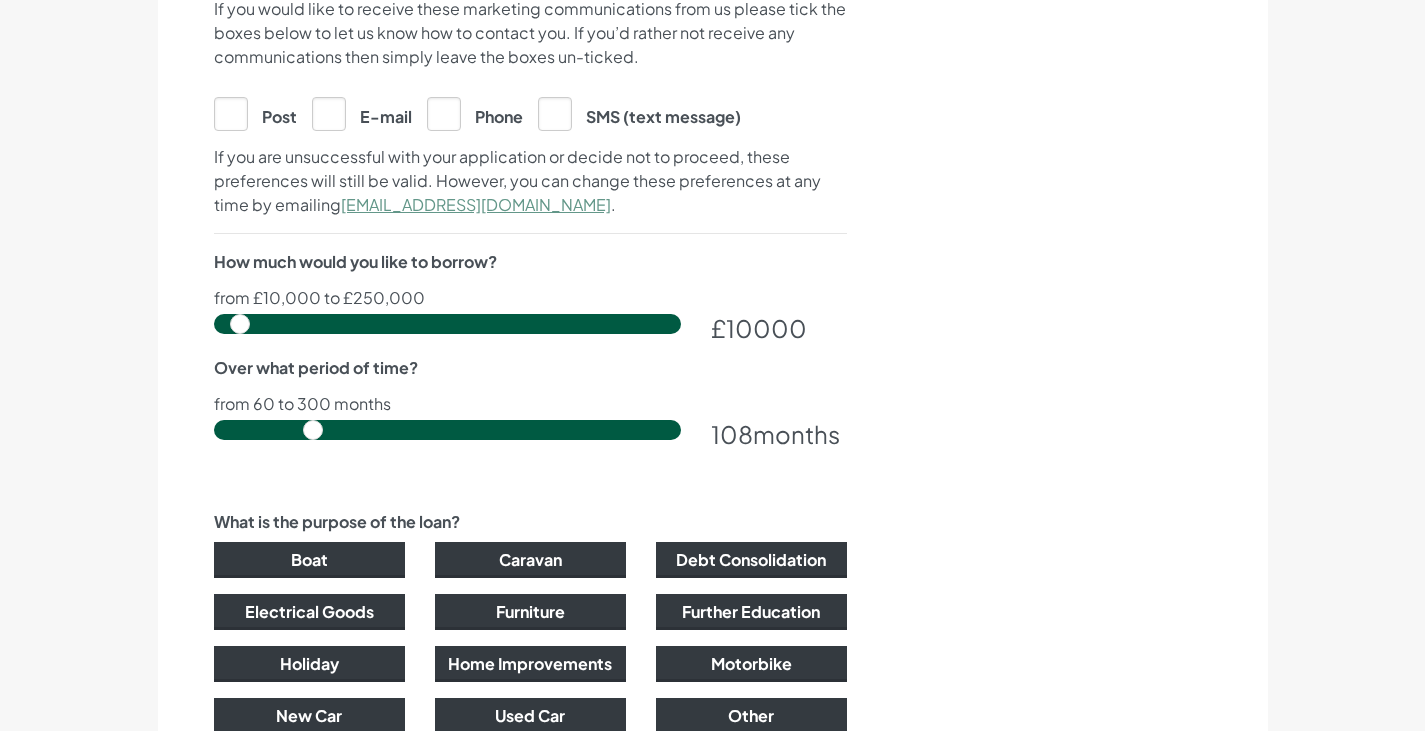 click at bounding box center (447, 324) 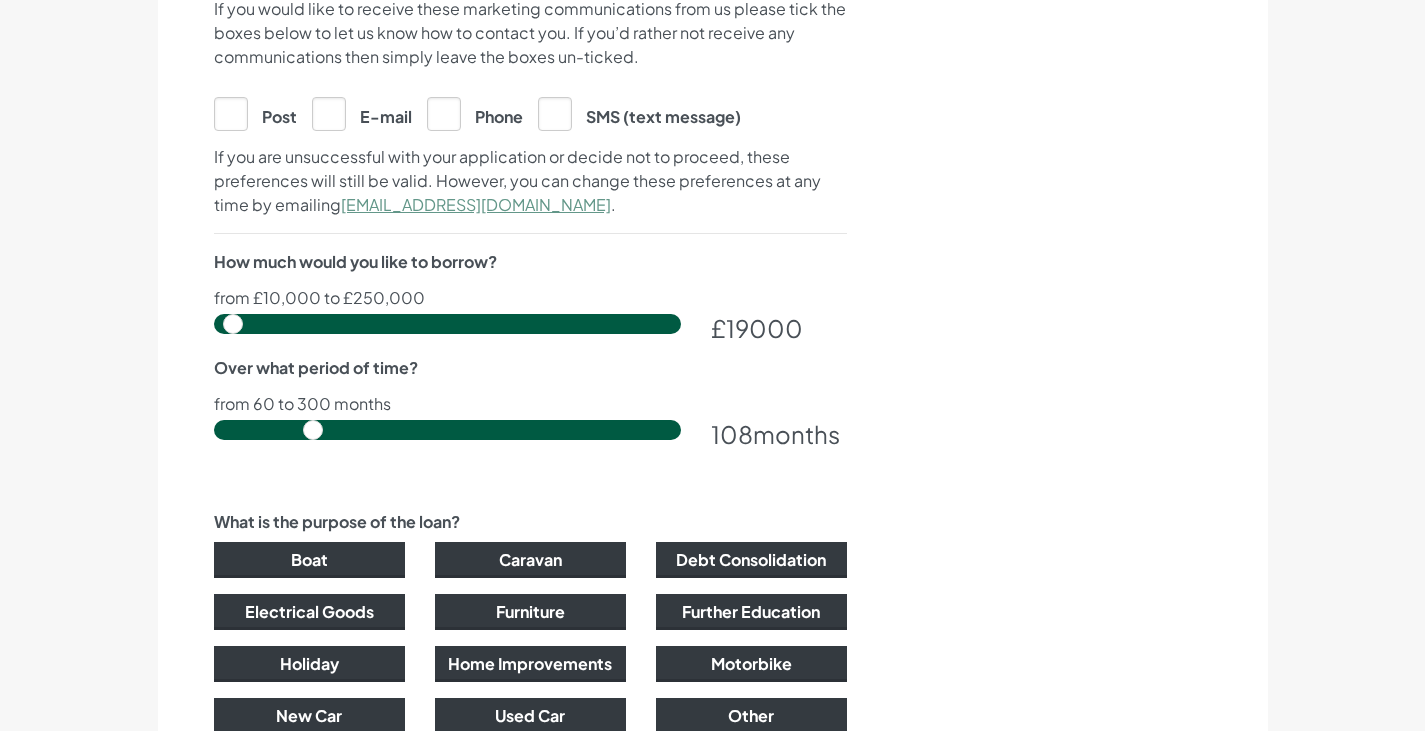 click at bounding box center (447, 324) 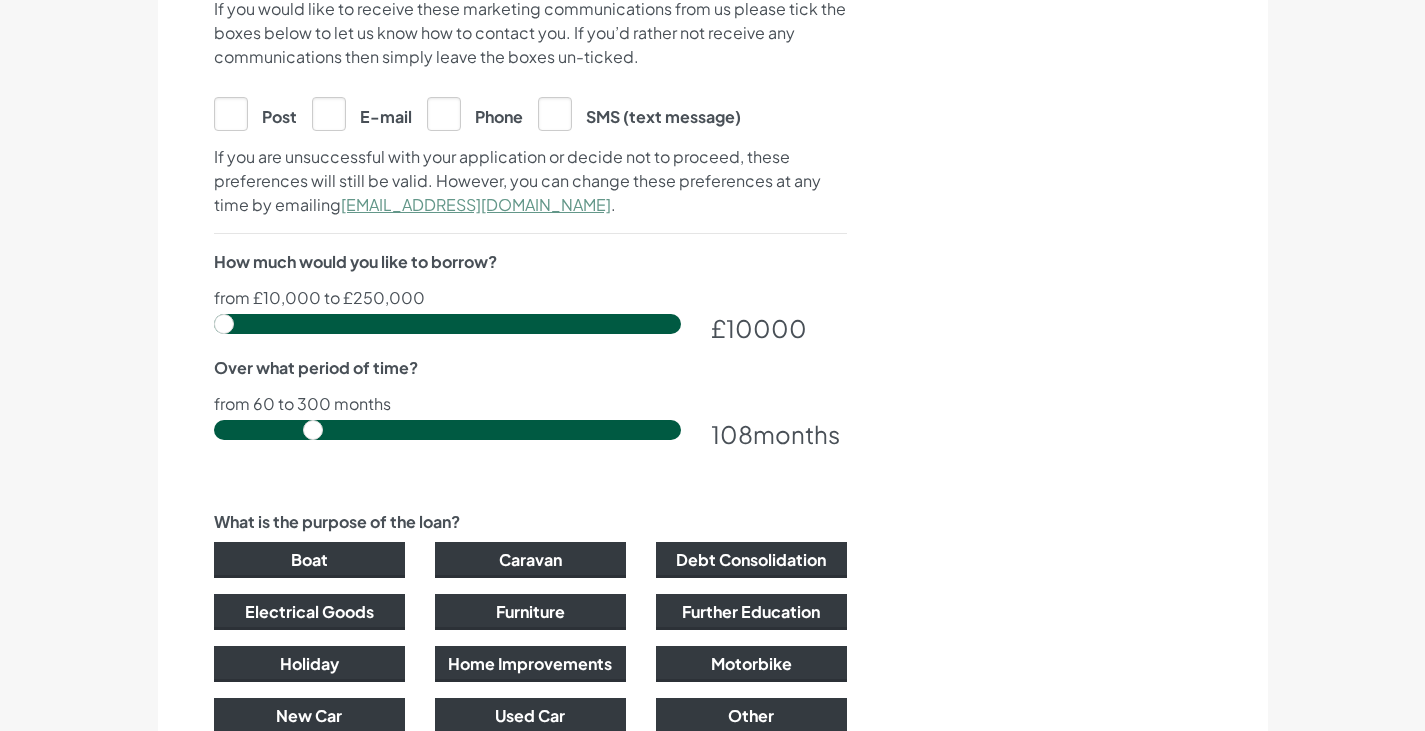 type on "10000" 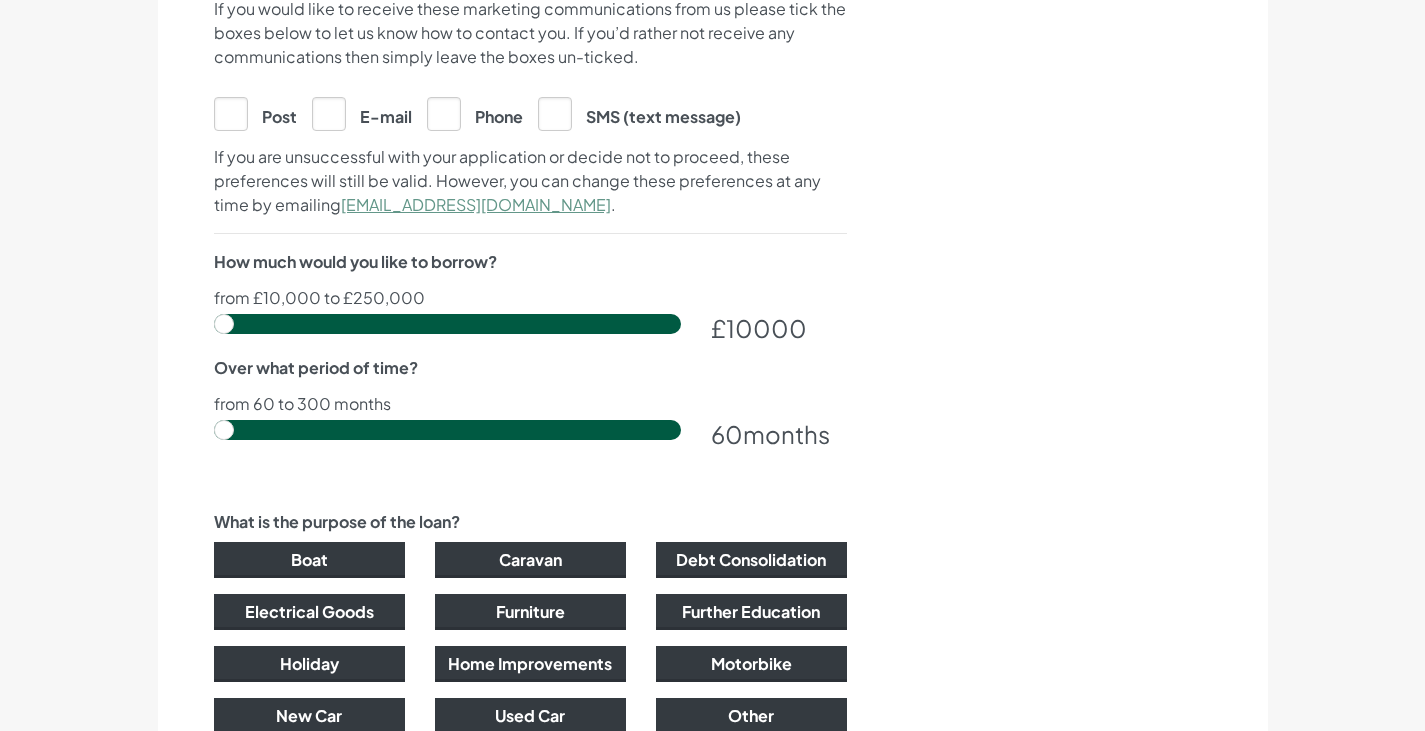 drag, startPoint x: 312, startPoint y: 435, endPoint x: 218, endPoint y: 465, distance: 98.67117 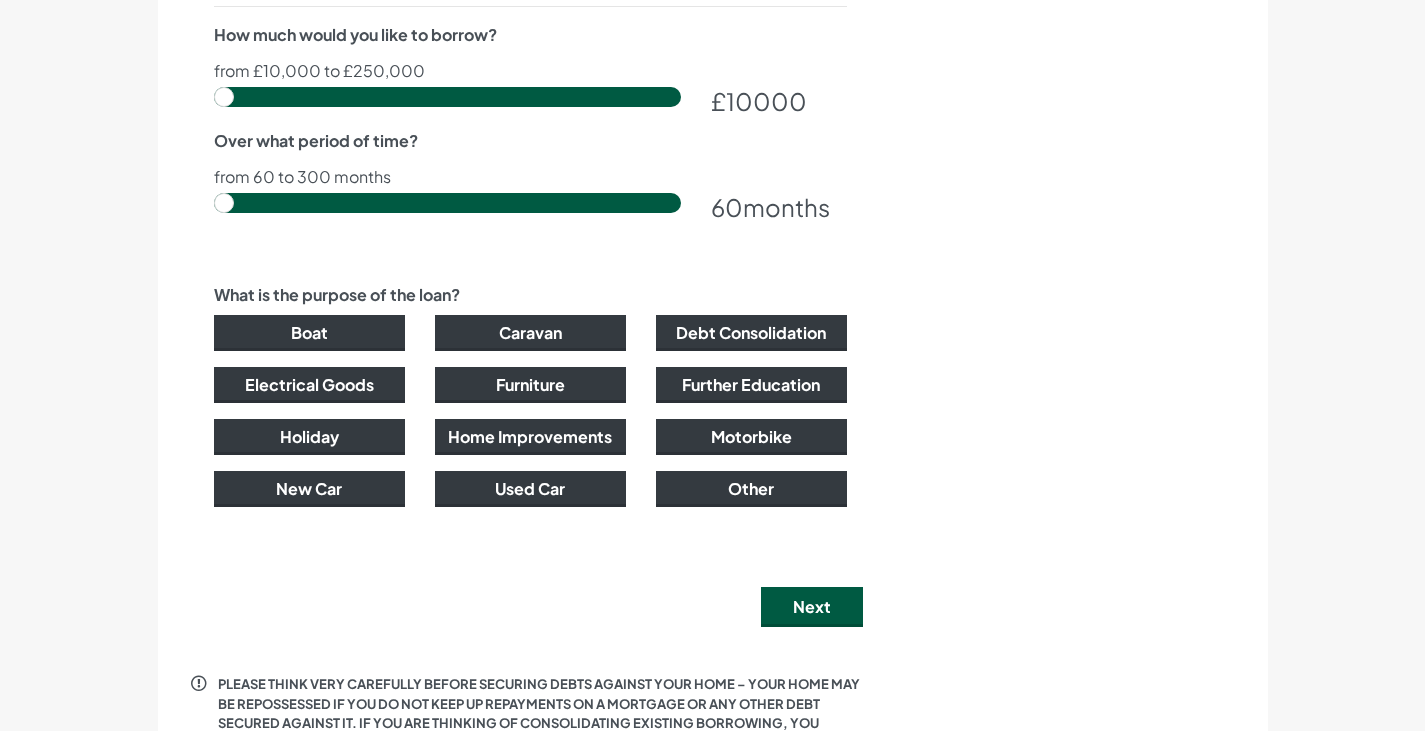 scroll, scrollTop: 1313, scrollLeft: 0, axis: vertical 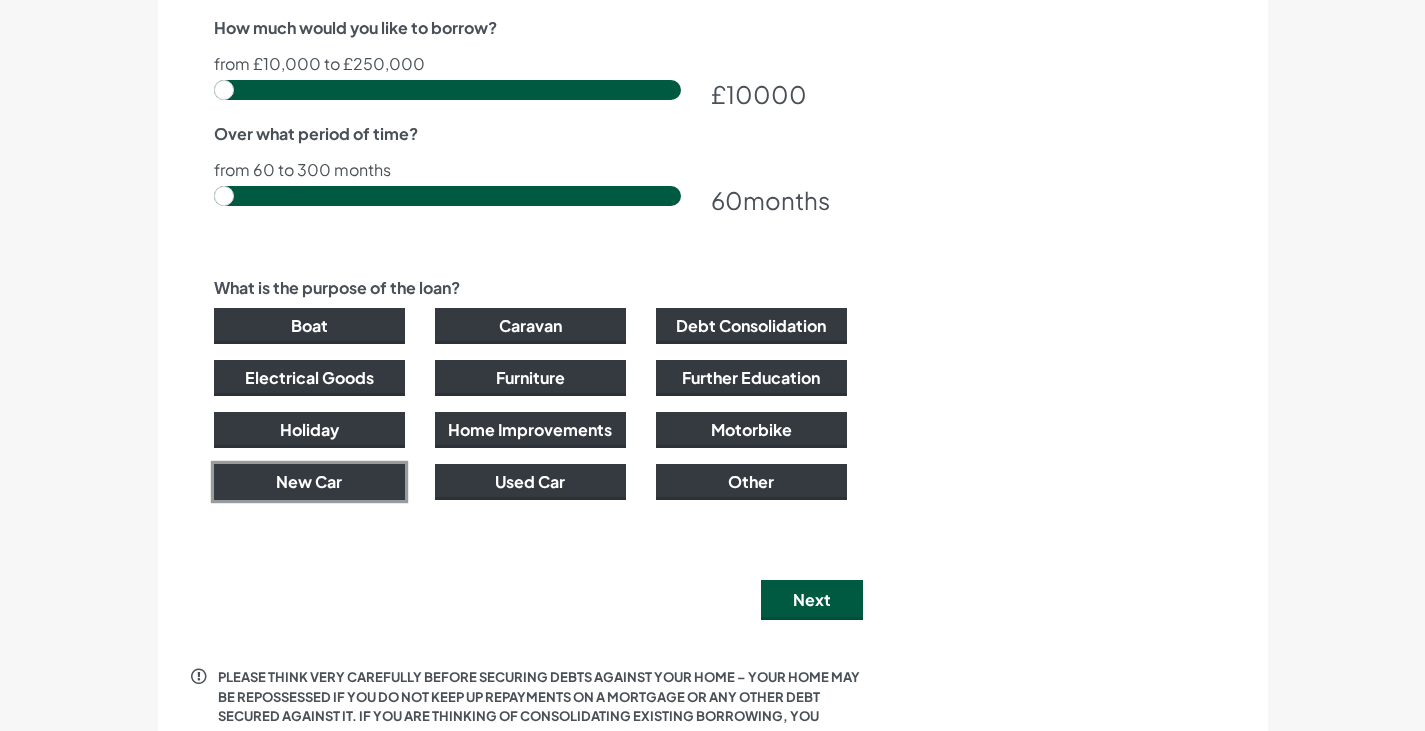 click on "New Car" at bounding box center [309, 482] 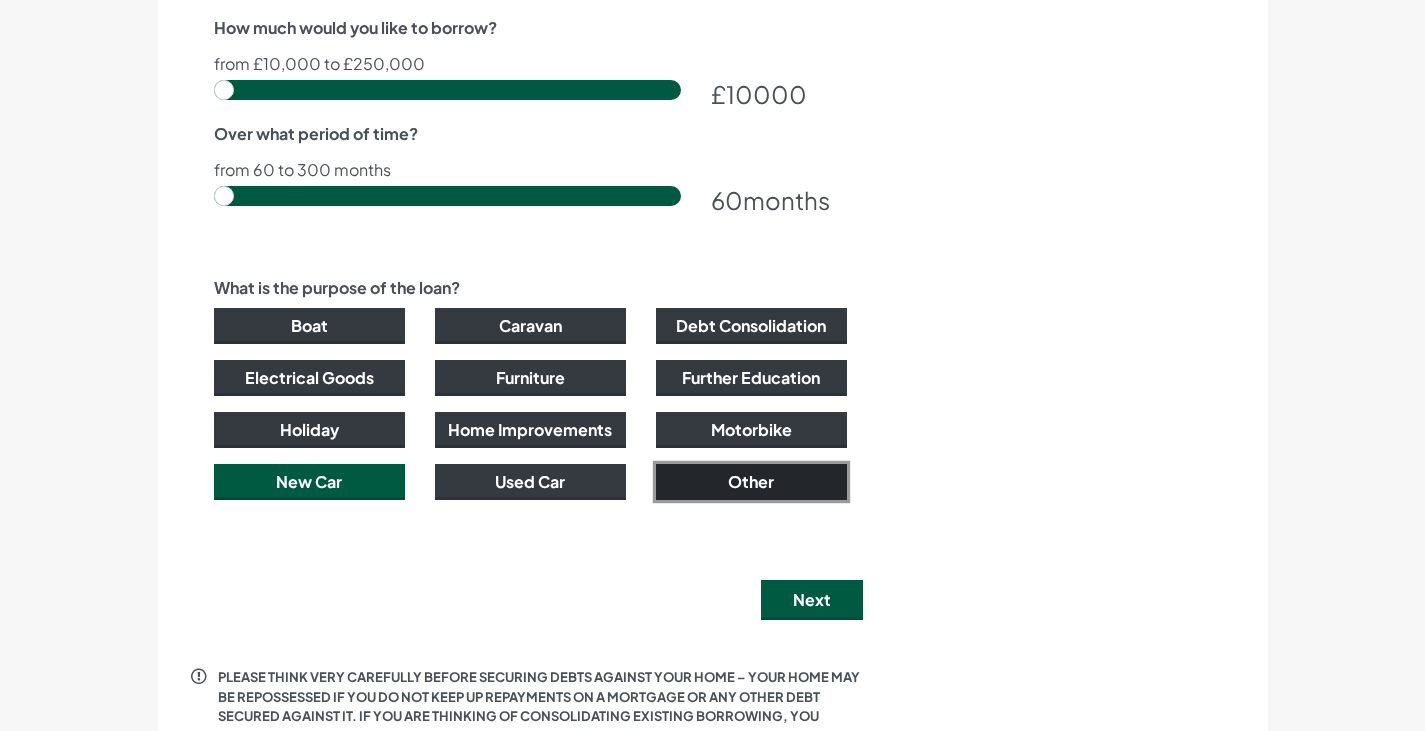 click on "Other" at bounding box center (751, 482) 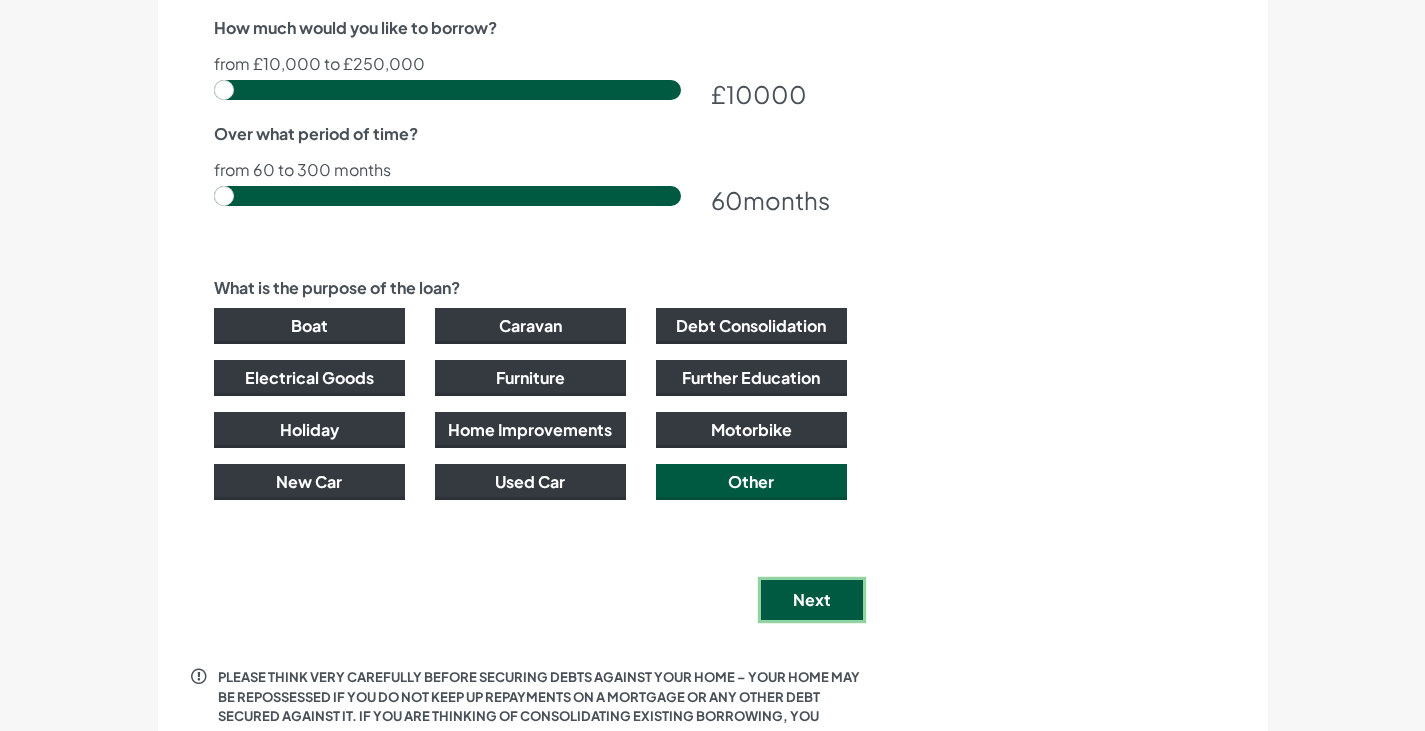 click on "Next" at bounding box center [812, 600] 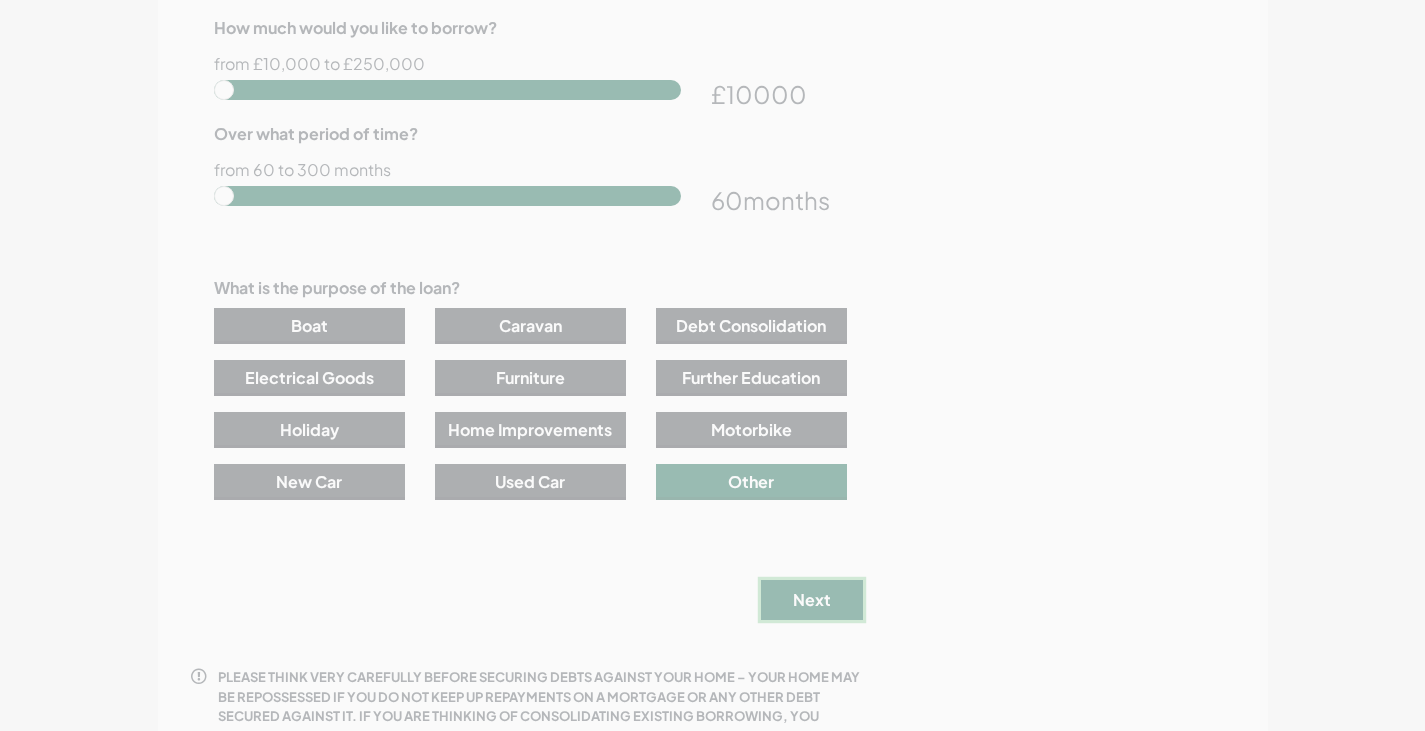 scroll, scrollTop: 0, scrollLeft: 0, axis: both 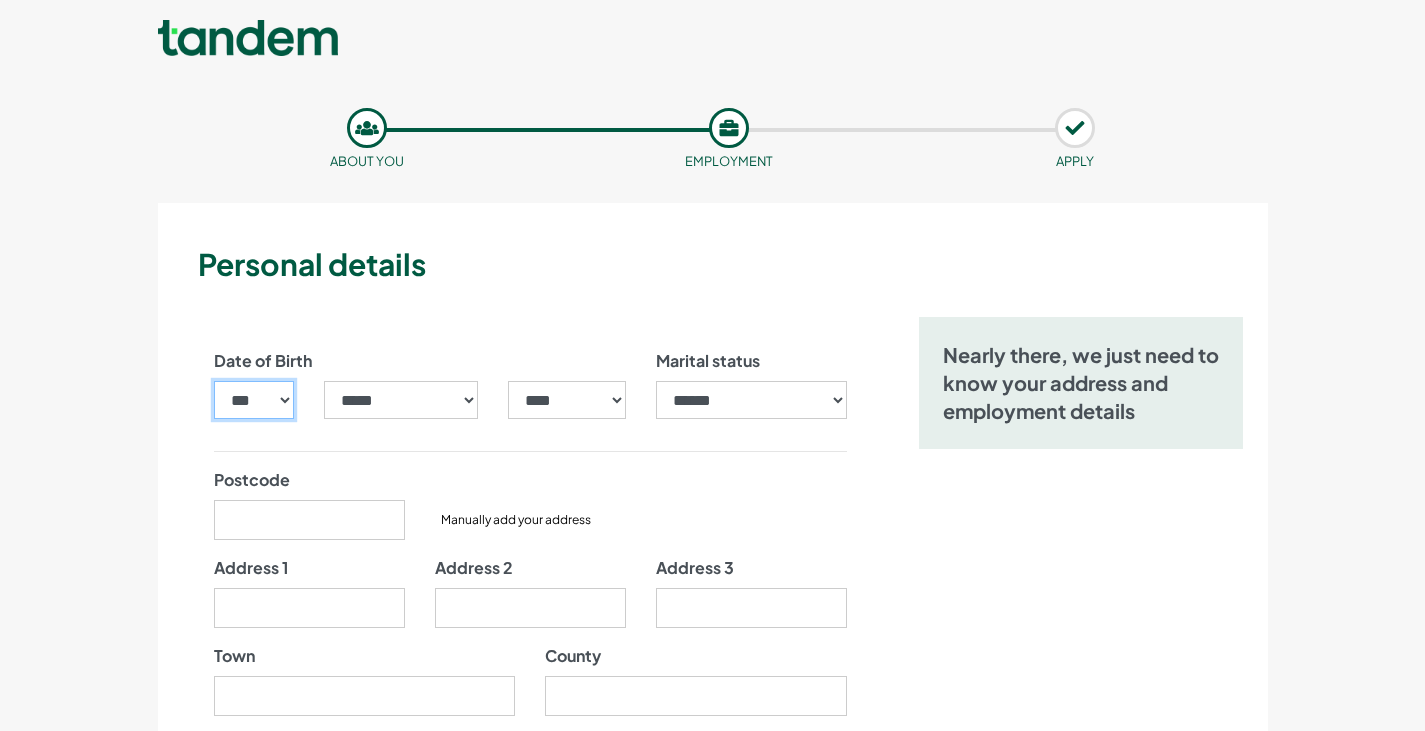 click on "***
* * * * * * * * * ** ** ** ** ** ** ** ** ** ** ** ** ** ** ** ** ** ** ** ** ** **" at bounding box center (254, 400) 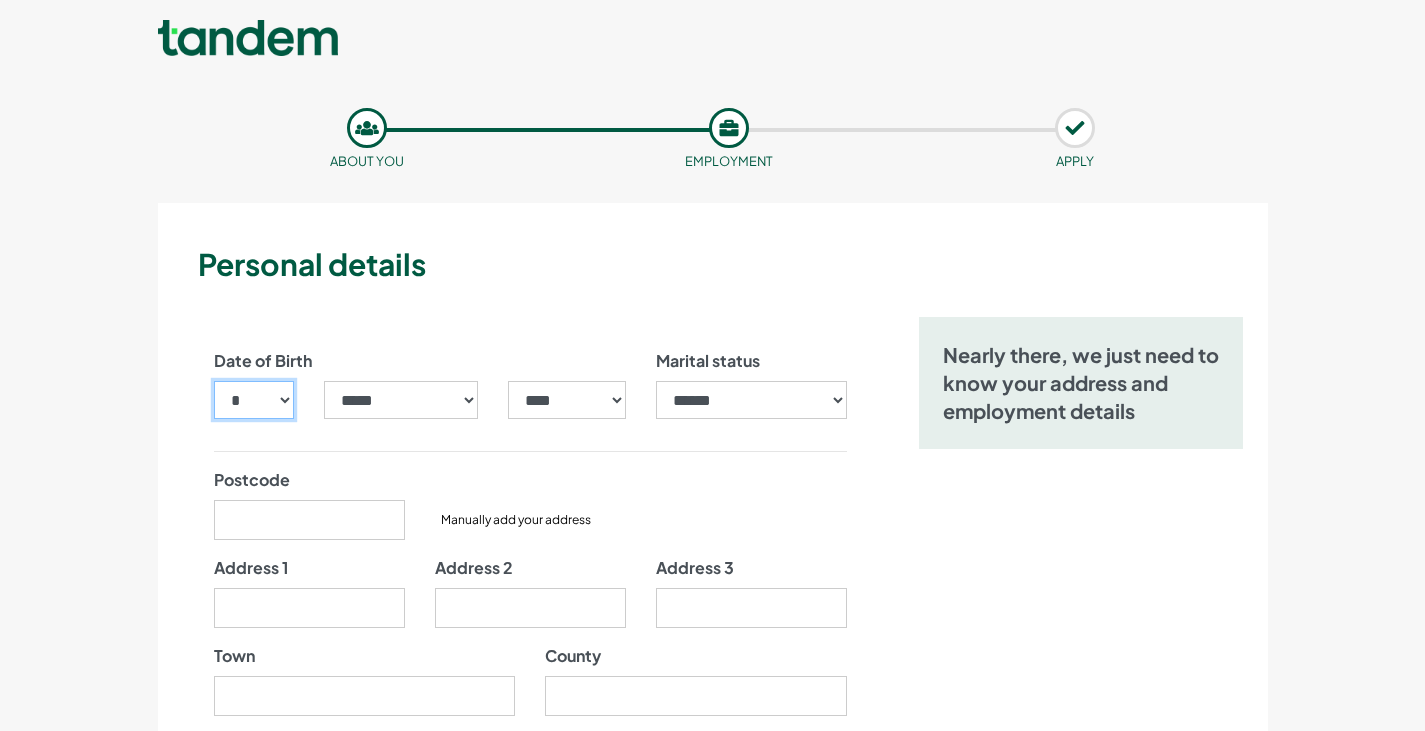 click on "***
* * * * * * * * * ** ** ** ** ** ** ** ** ** ** ** ** ** ** ** ** ** ** ** ** ** **" at bounding box center [254, 400] 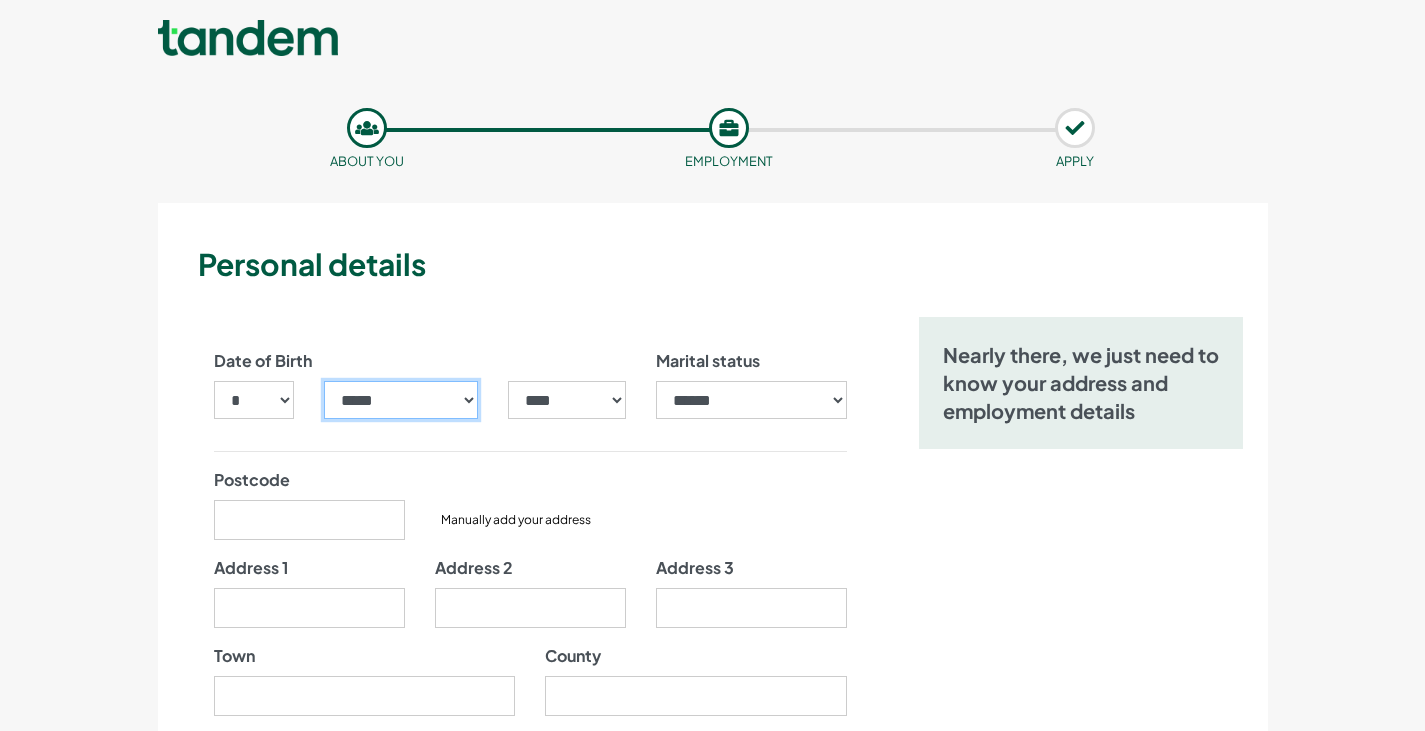 click on "*****
*******
********
*****
*****
***
****
****
******
*********
*******
********
********" at bounding box center [401, 400] 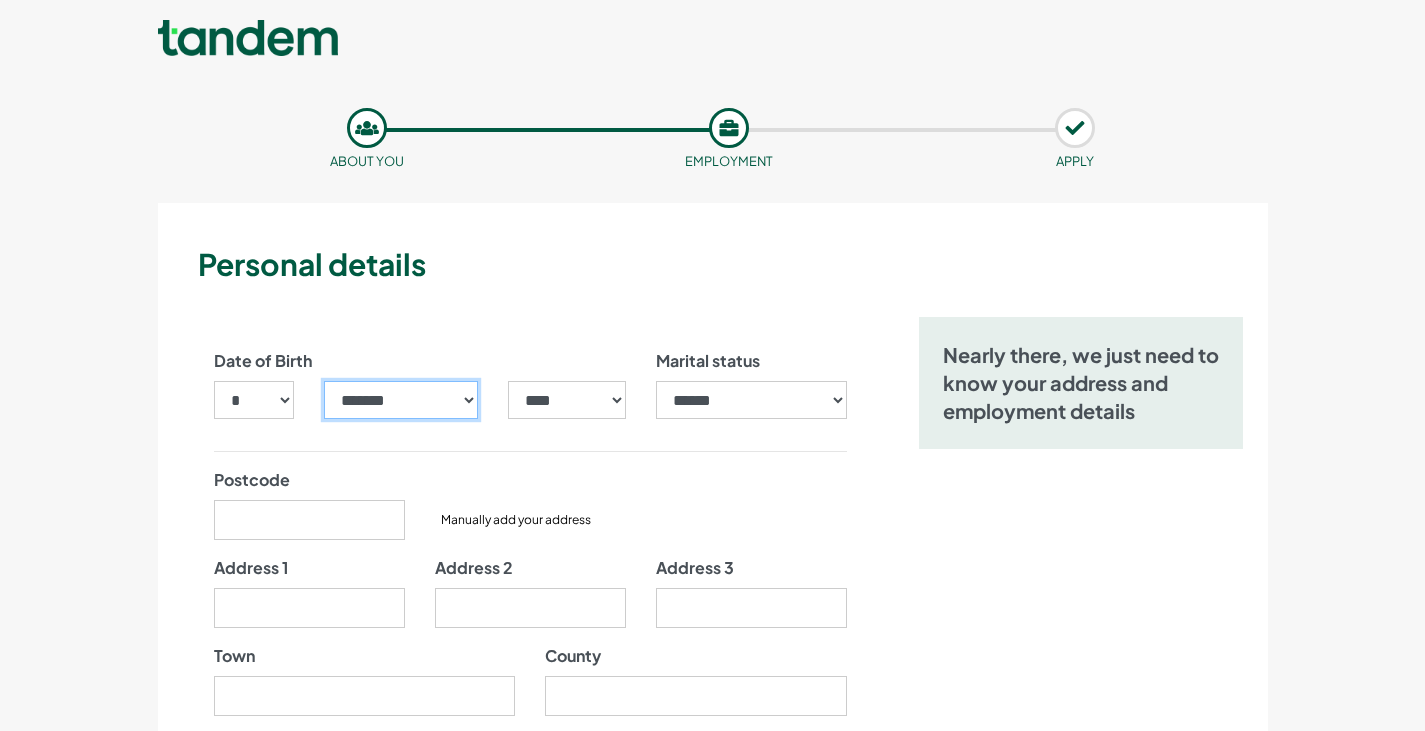 click on "*****
*******
********
*****
*****
***
****
****
******
*********
*******
********
********" at bounding box center [401, 400] 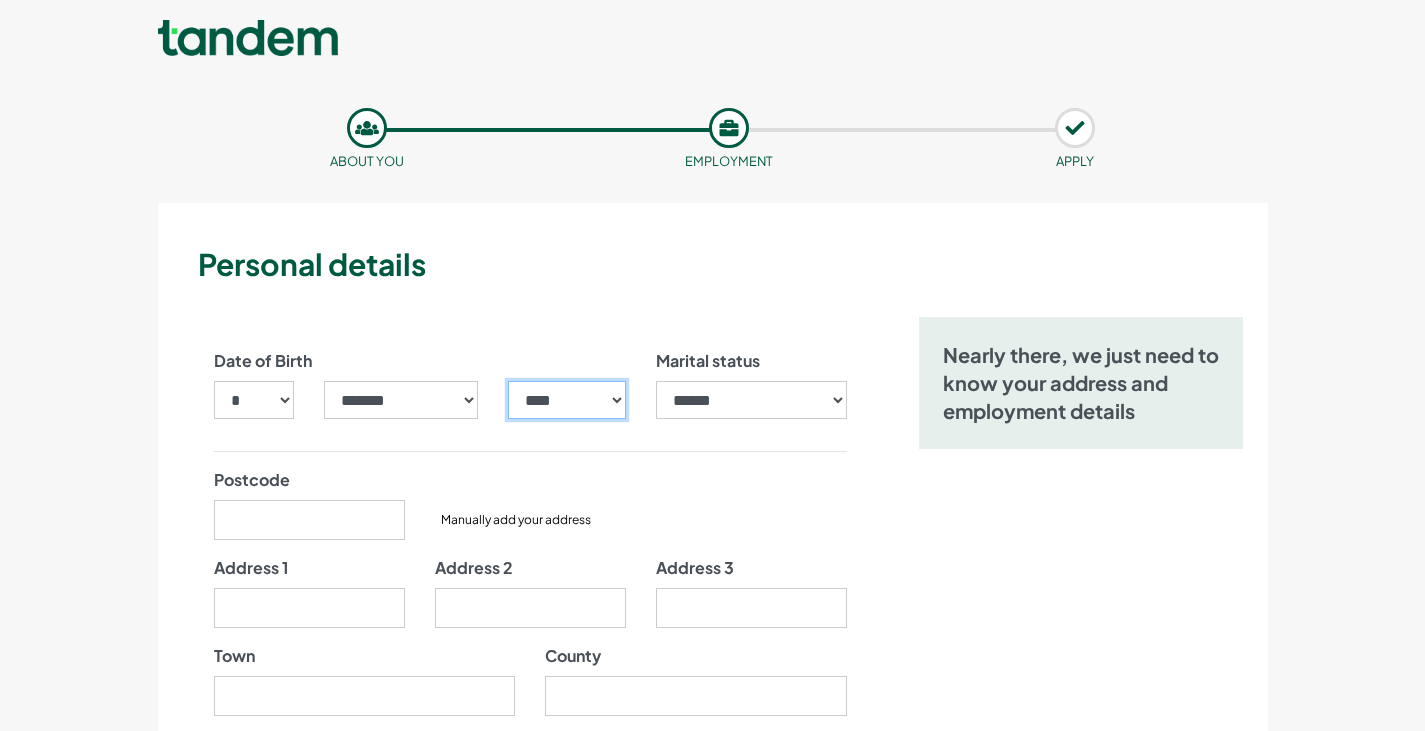 click on "****
**** **** **** **** **** **** **** **** **** **** **** **** **** **** **** **** **** **** **** **** **** **** **** **** **** **** **** **** **** **** **** **** **** **** **** **** **** **** **** **** **** **** **** **** **** **** **** **** **** **** **** **** **** **** **** **** **** **** **** **** **** **** **** **** **** **** **** **** **** **** **** **** **** **** **** **** **** **** **** **** **** **** **** **** **** **** **** **** **** **** **** **** **** **** **** **** **** **** **** **** **** **** **** **** **** **** **** **** **** **** **** **** **** **** **** **** **** **** **** **** **** **** **** **** **** ****" at bounding box center [566, 400] 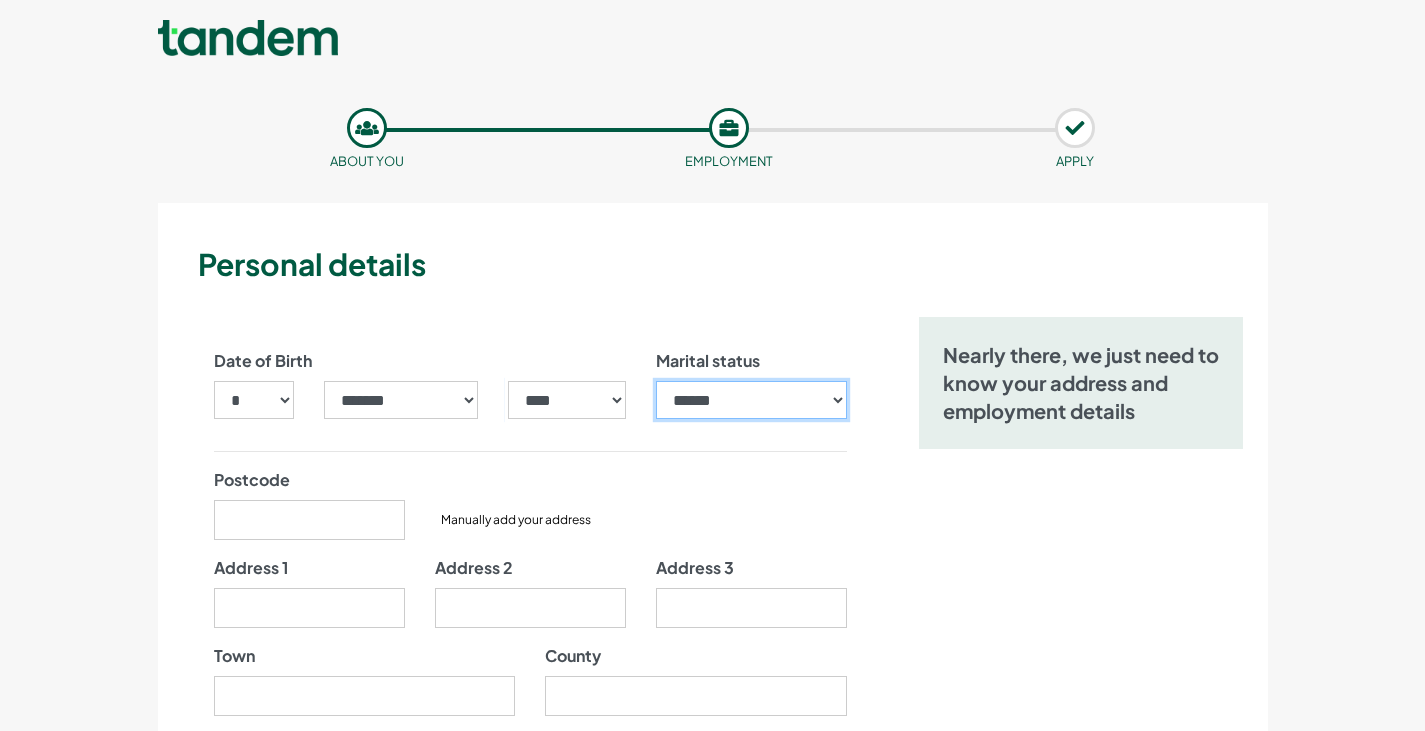 click on "**********" at bounding box center (751, 400) 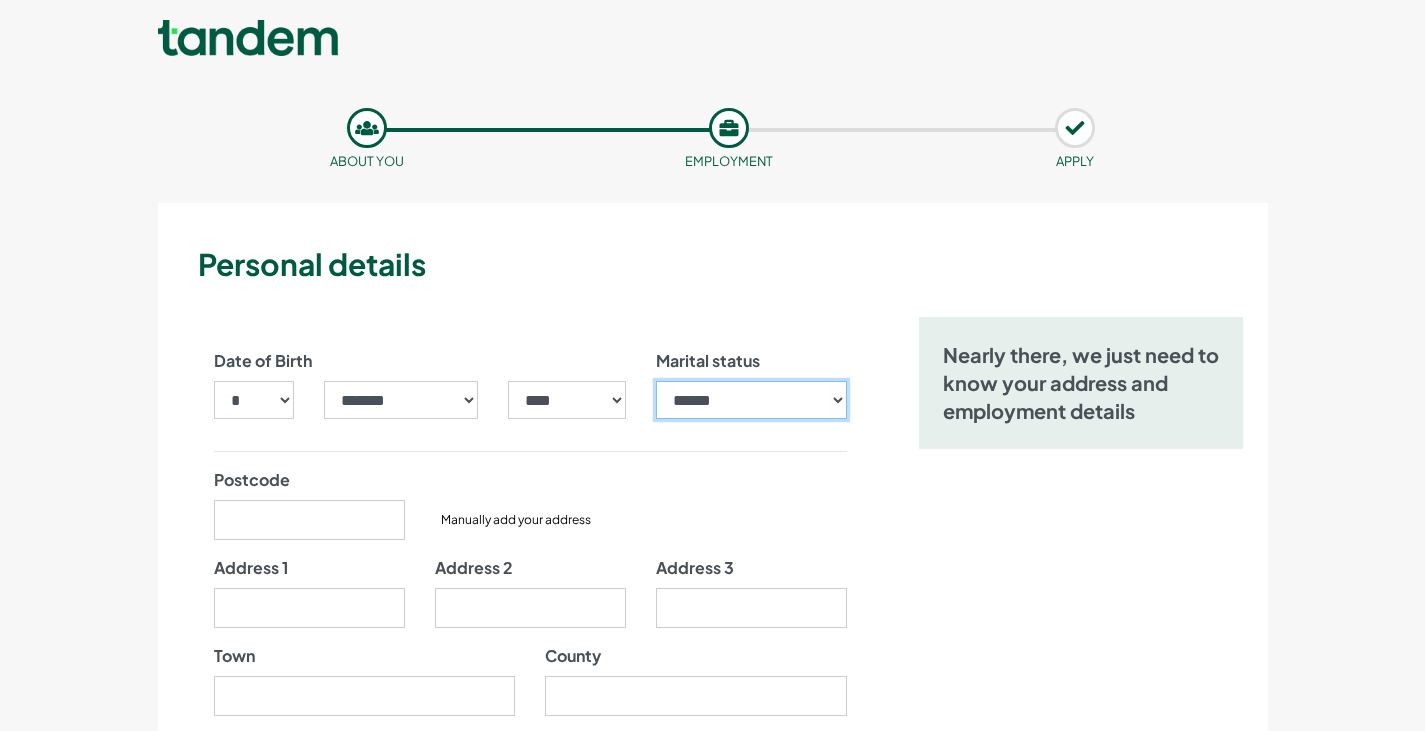 select on "********" 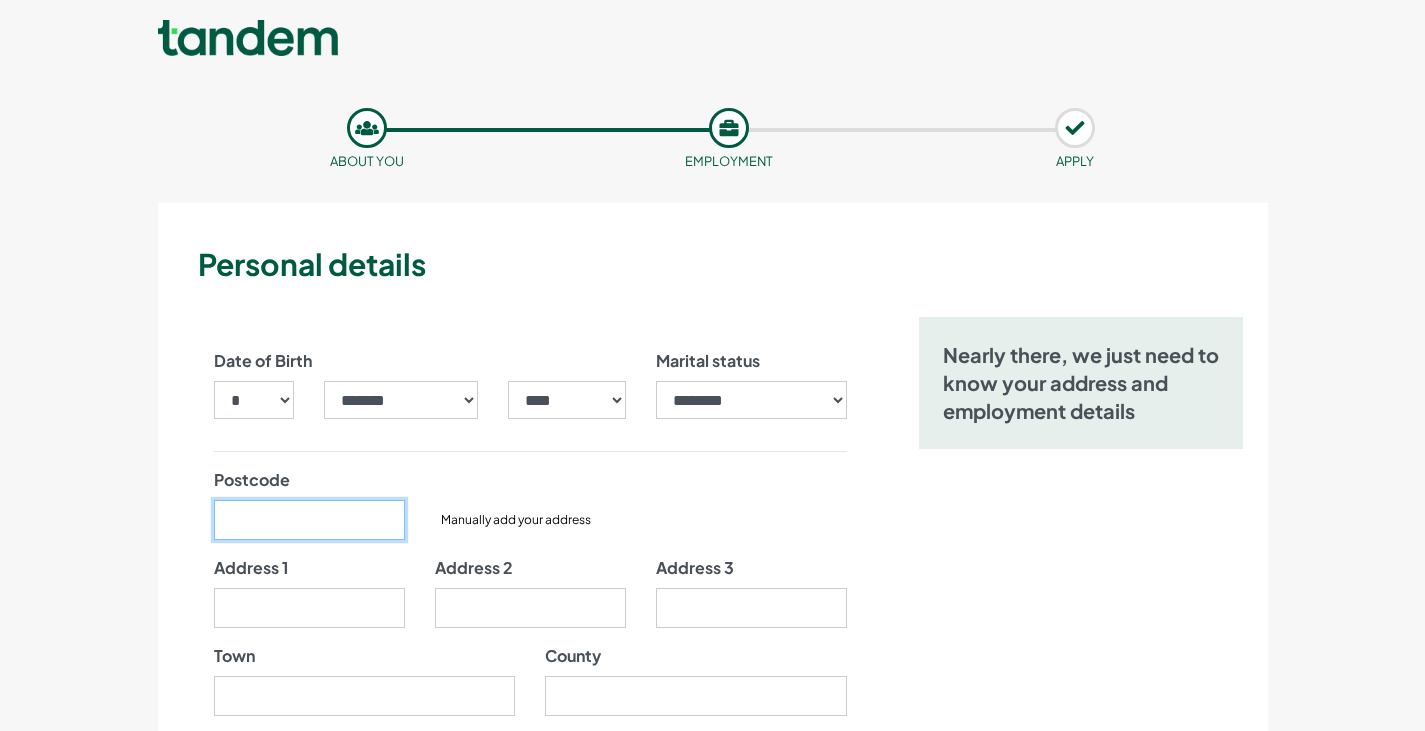 click on "Postcode" at bounding box center (309, 520) 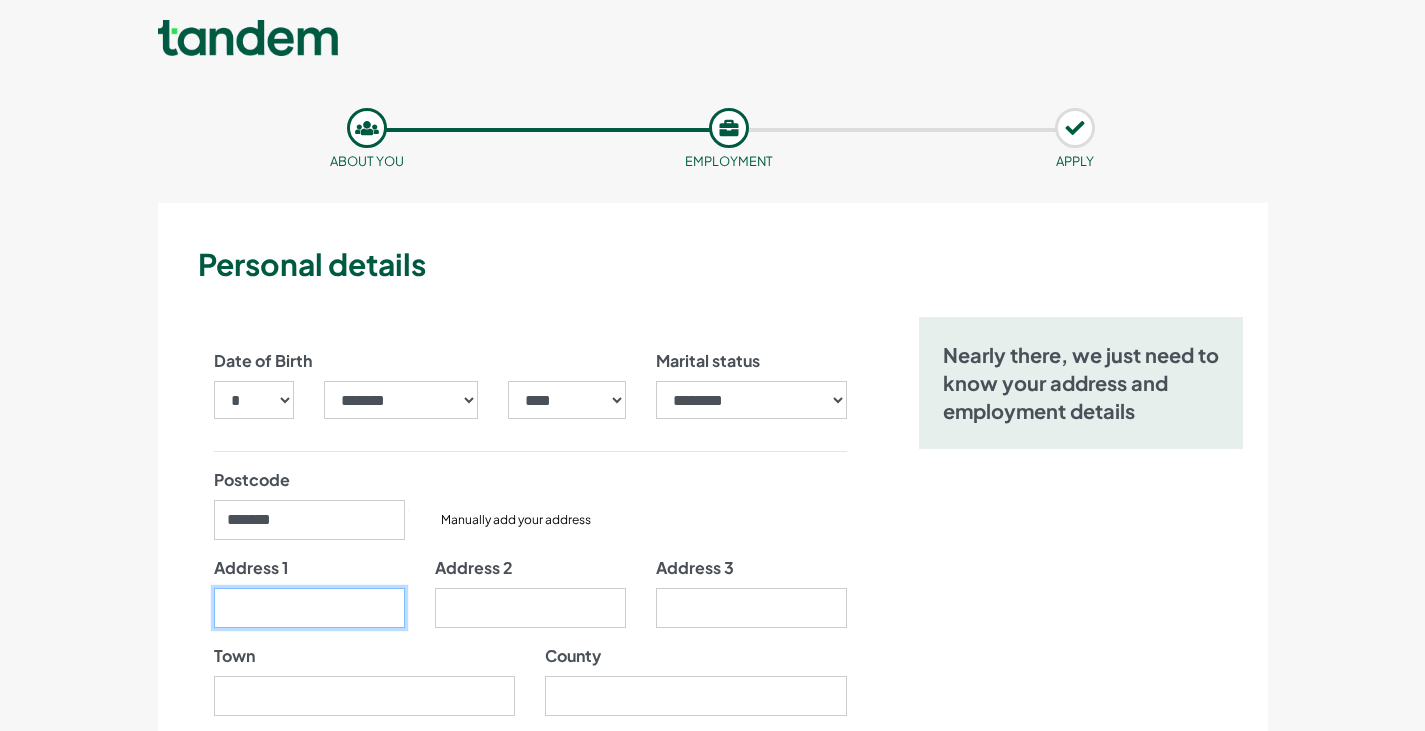 type on "**********" 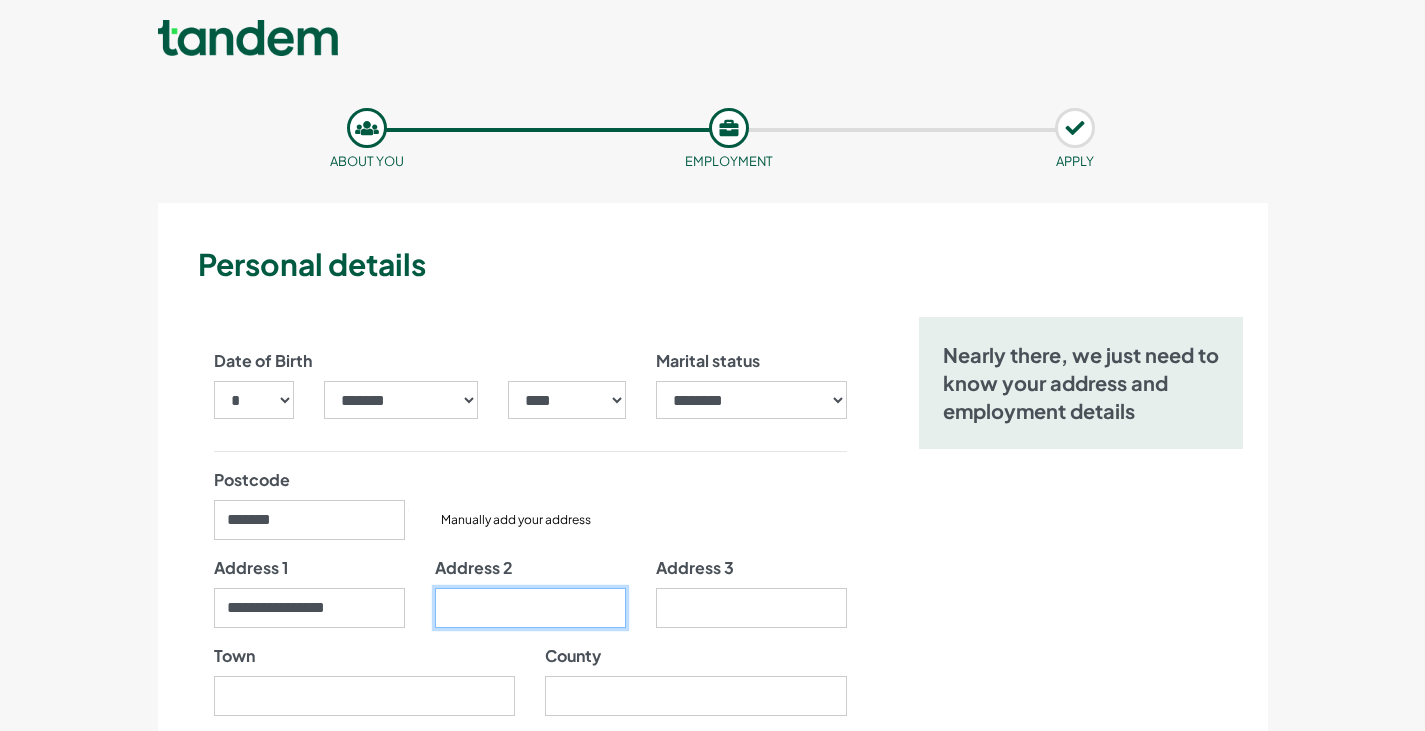 type on "*********" 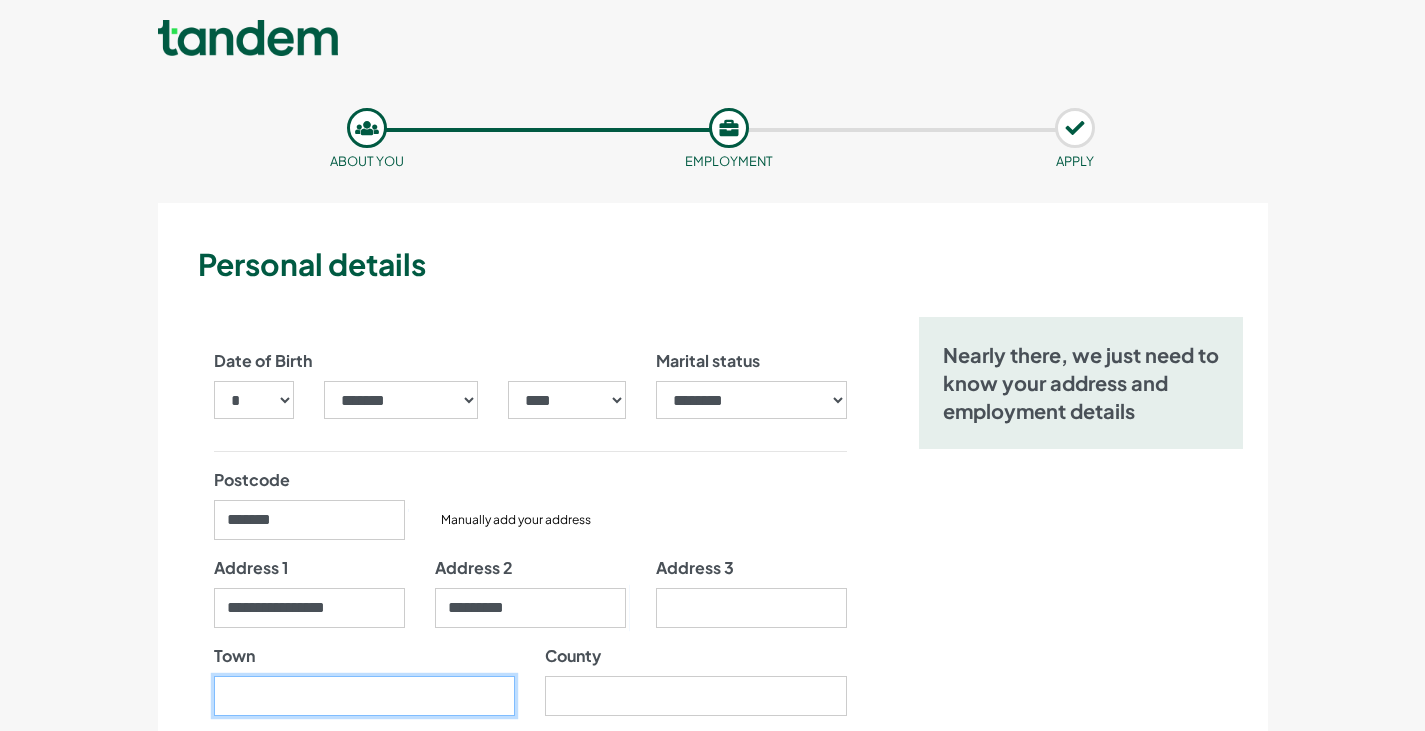 type on "*******" 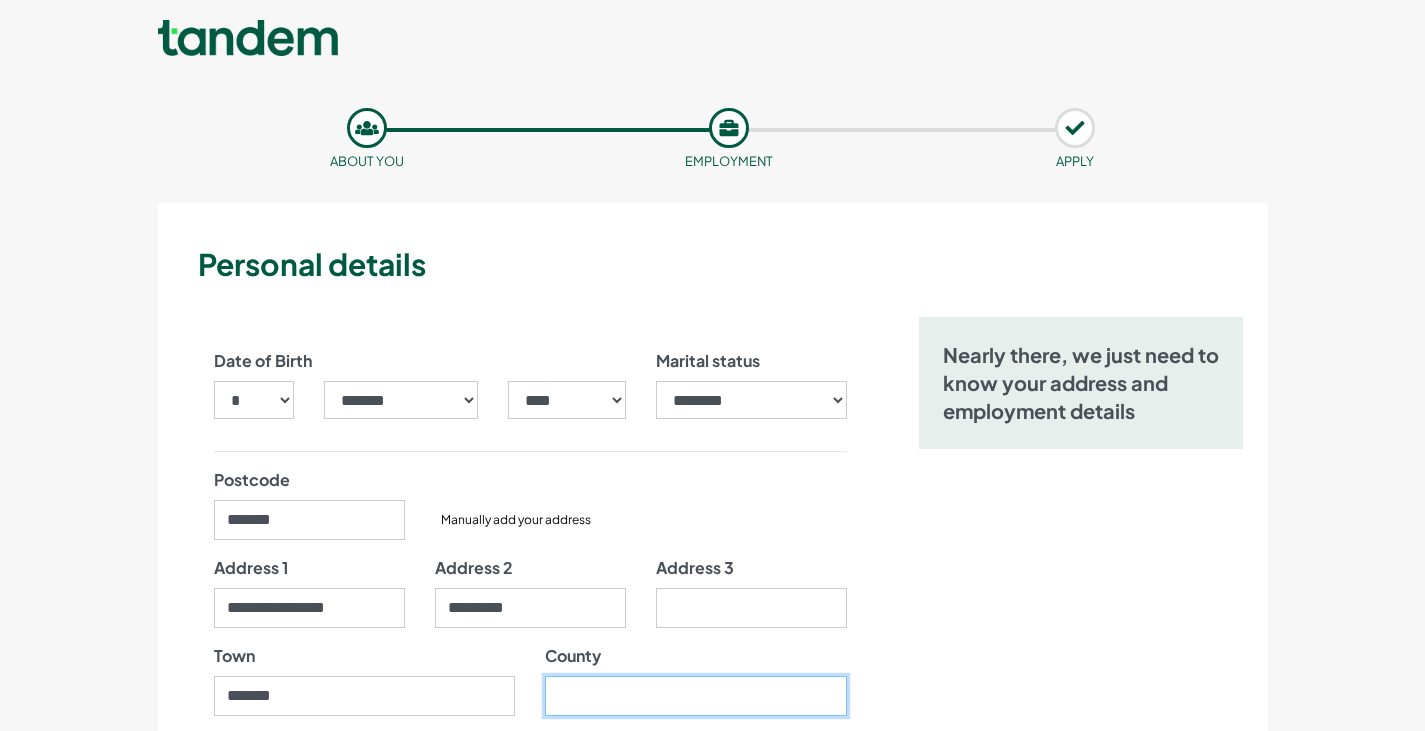 type on "**********" 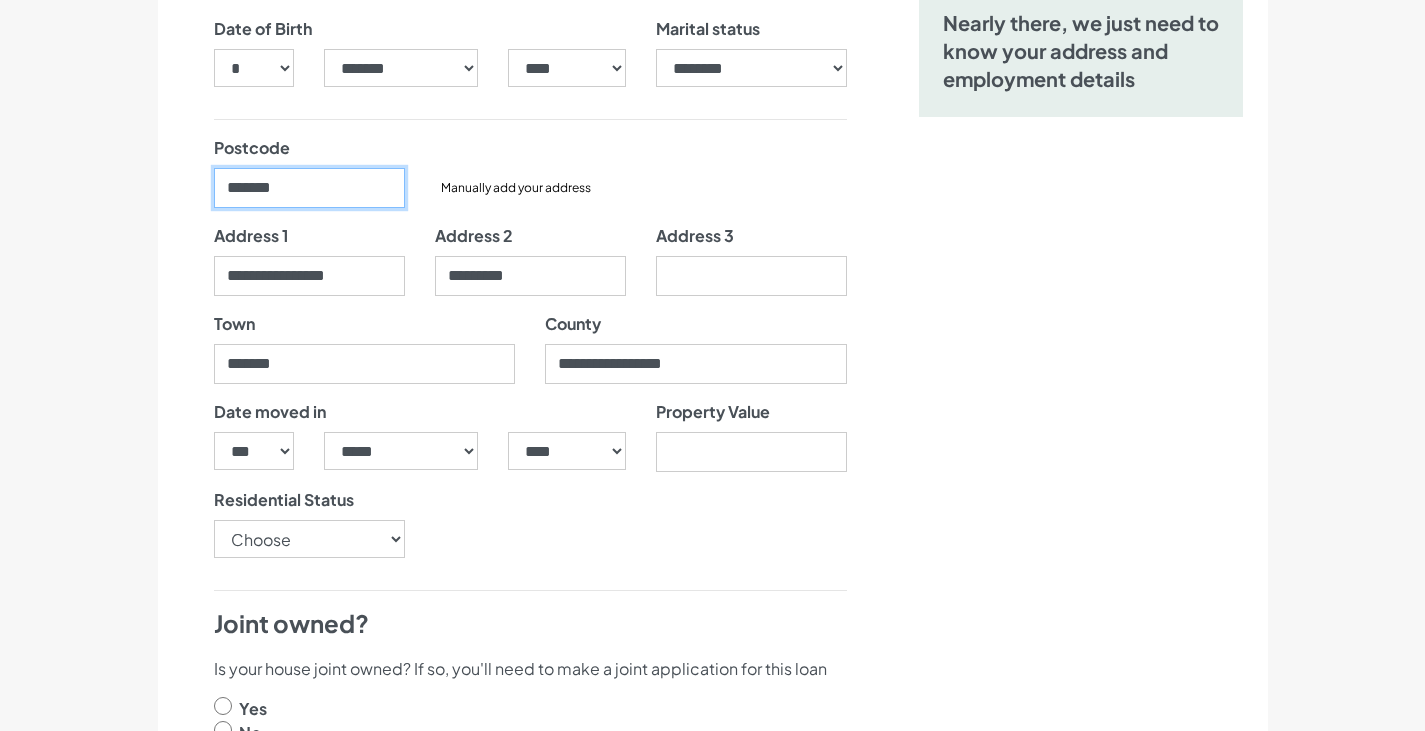 scroll, scrollTop: 359, scrollLeft: 0, axis: vertical 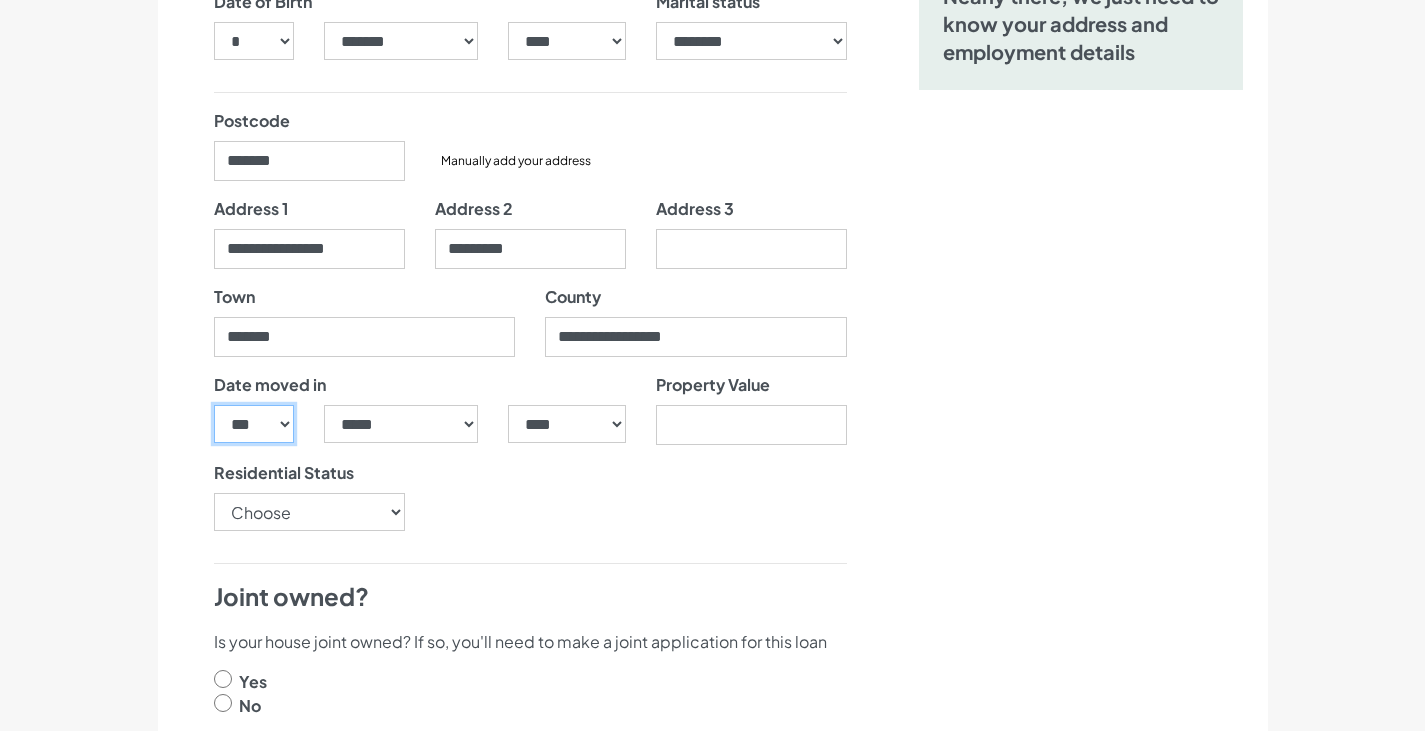 click on "***
* * * * * * * * * ** ** ** ** ** ** ** ** ** ** ** ** ** ** ** ** ** ** ** ** ** **" at bounding box center [254, 424] 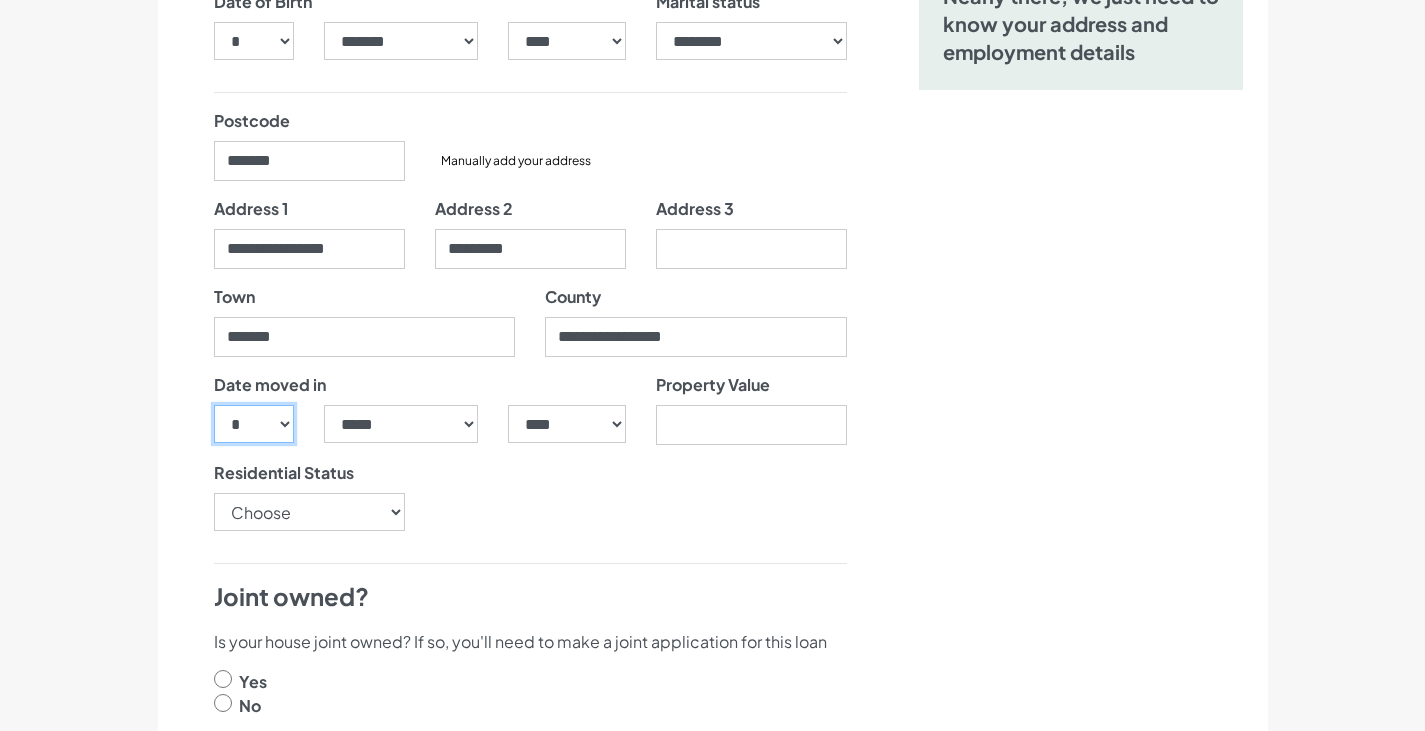 click on "***
* * * * * * * * * ** ** ** ** ** ** ** ** ** ** ** ** ** ** ** ** ** ** ** ** ** **" at bounding box center [254, 424] 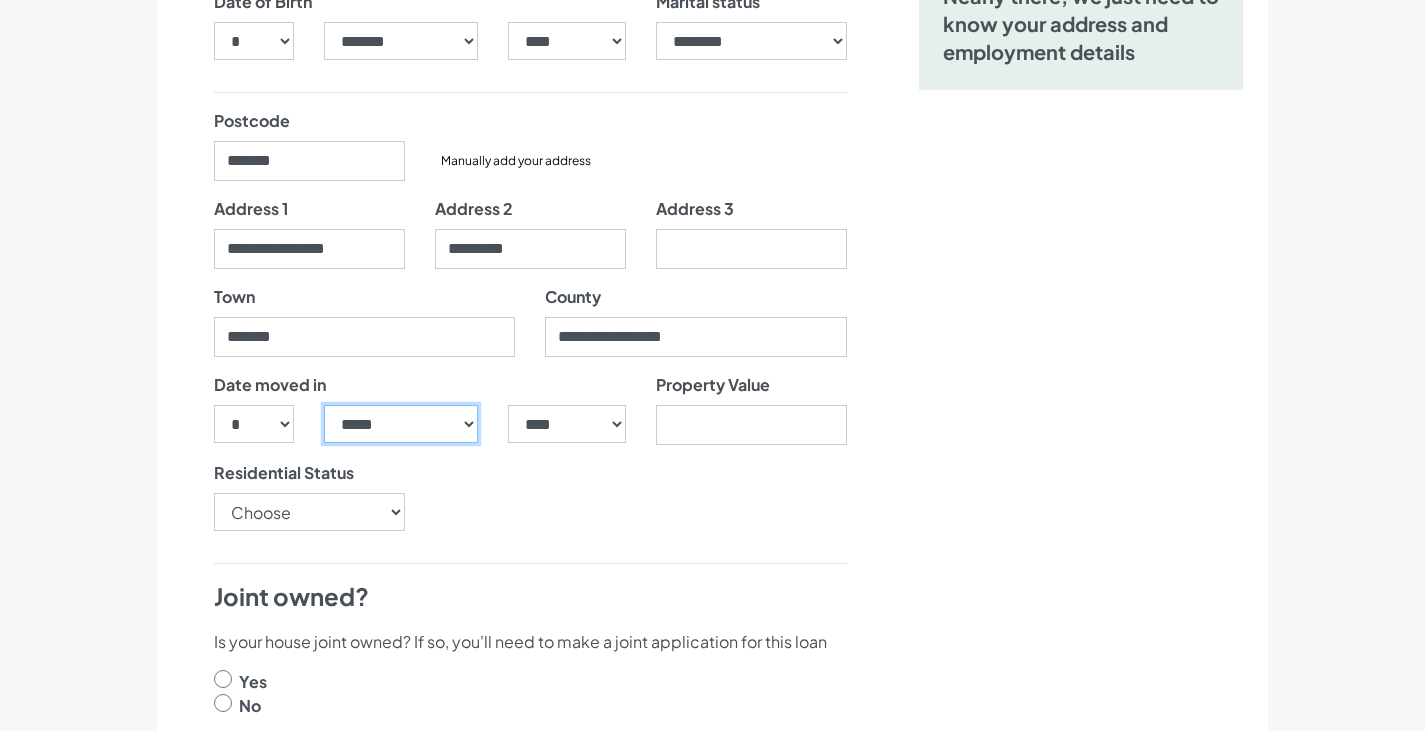 click on "*****
*******
********
*****
*****
***
****
****
******
*********
*******
********
********" at bounding box center [401, 424] 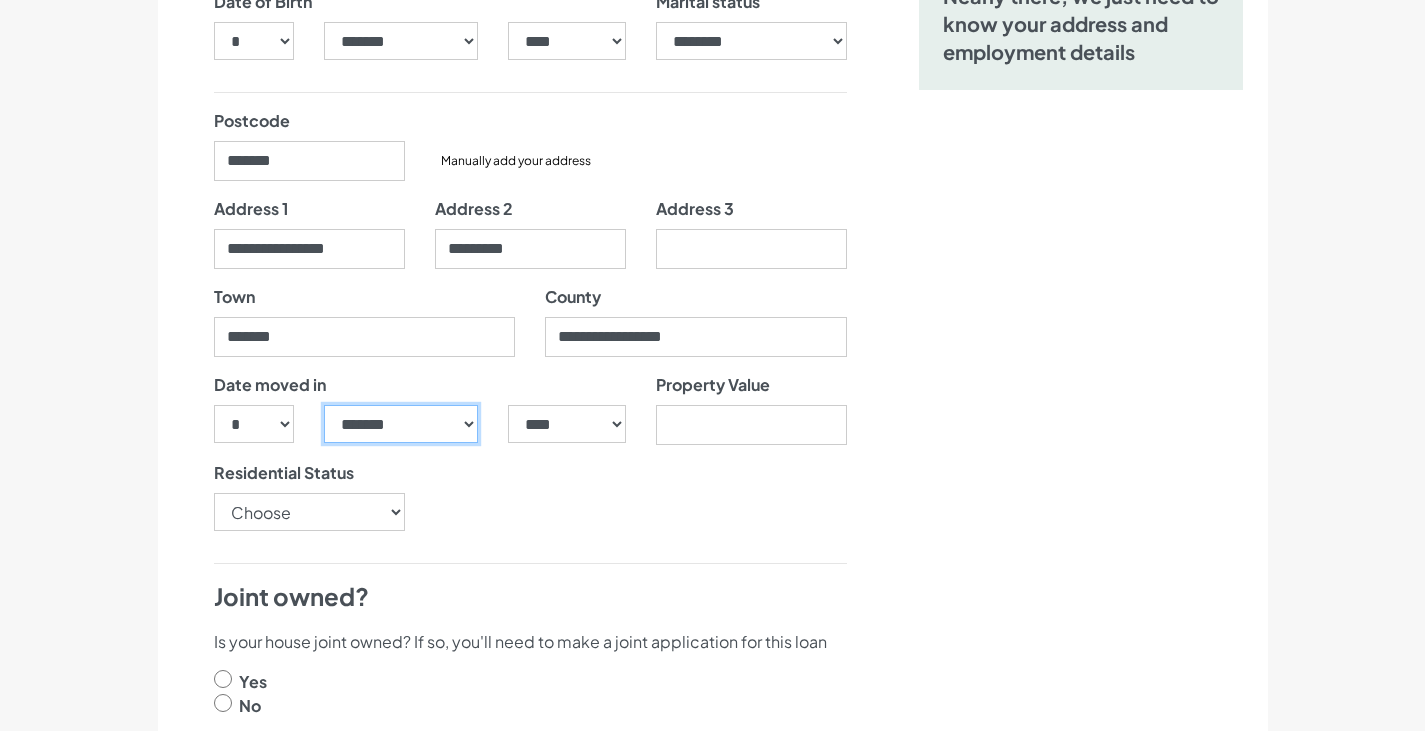 click on "*****
*******
********
*****
*****
***
****
****
******
*********
*******
********
********" at bounding box center [401, 424] 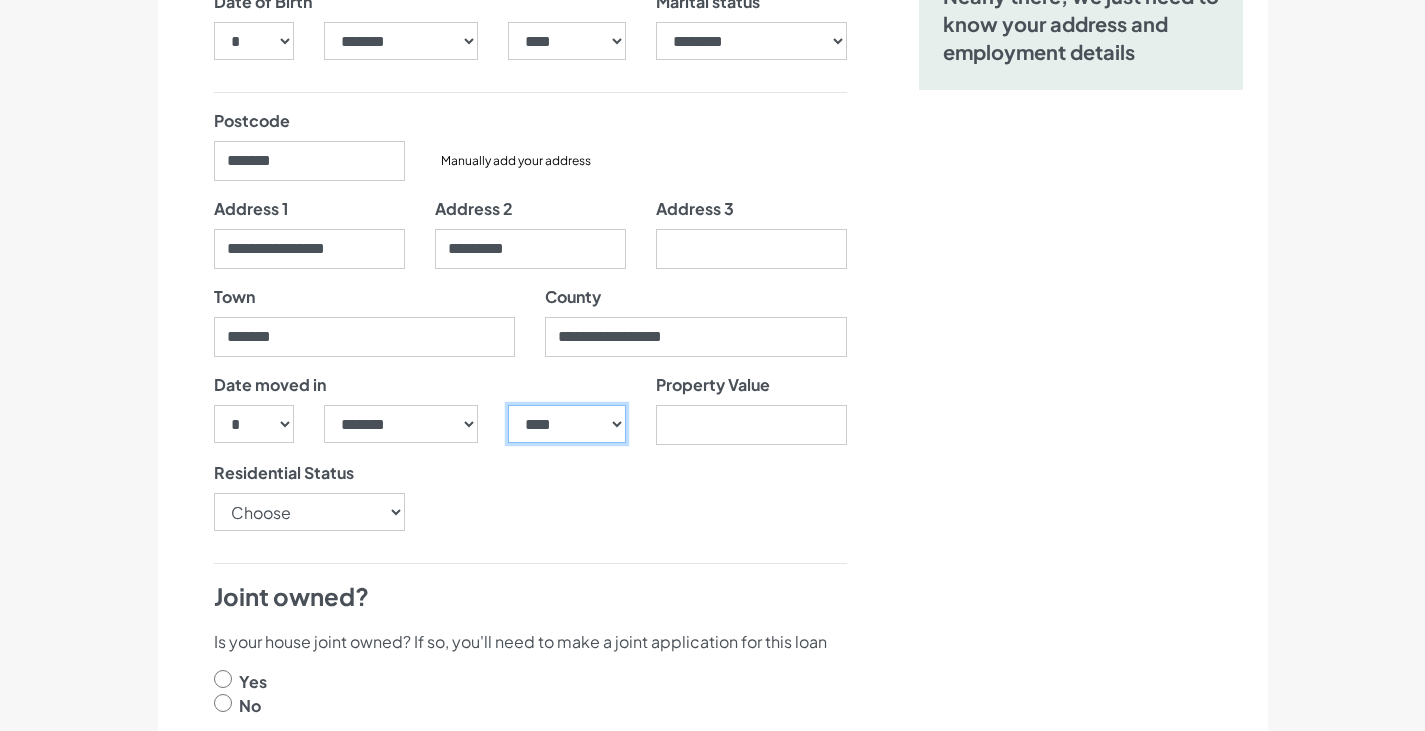 click on "****
**** **** **** **** **** **** **** **** **** **** **** **** **** **** **** **** **** **** **** **** **** **** **** **** **** **** **** **** **** **** **** **** **** **** **** **** **** **** **** **** **** **** **** **** **** **** **** **** **** **** **** **** **** **** **** **** **** **** **** **** **** **** **** **** **** **** **** **** **** **** **** **** **** **** **** **** **** **** **** **** **** **** **** **** **** **** **** **** **** **** **** **** **** **** **** **** **** **** **** **** **** **** **** **** **** **** **** **** **** **** **** **** **** **** **** **** **** **** **** **** **** **** **** **** **** ****" at bounding box center (566, 424) 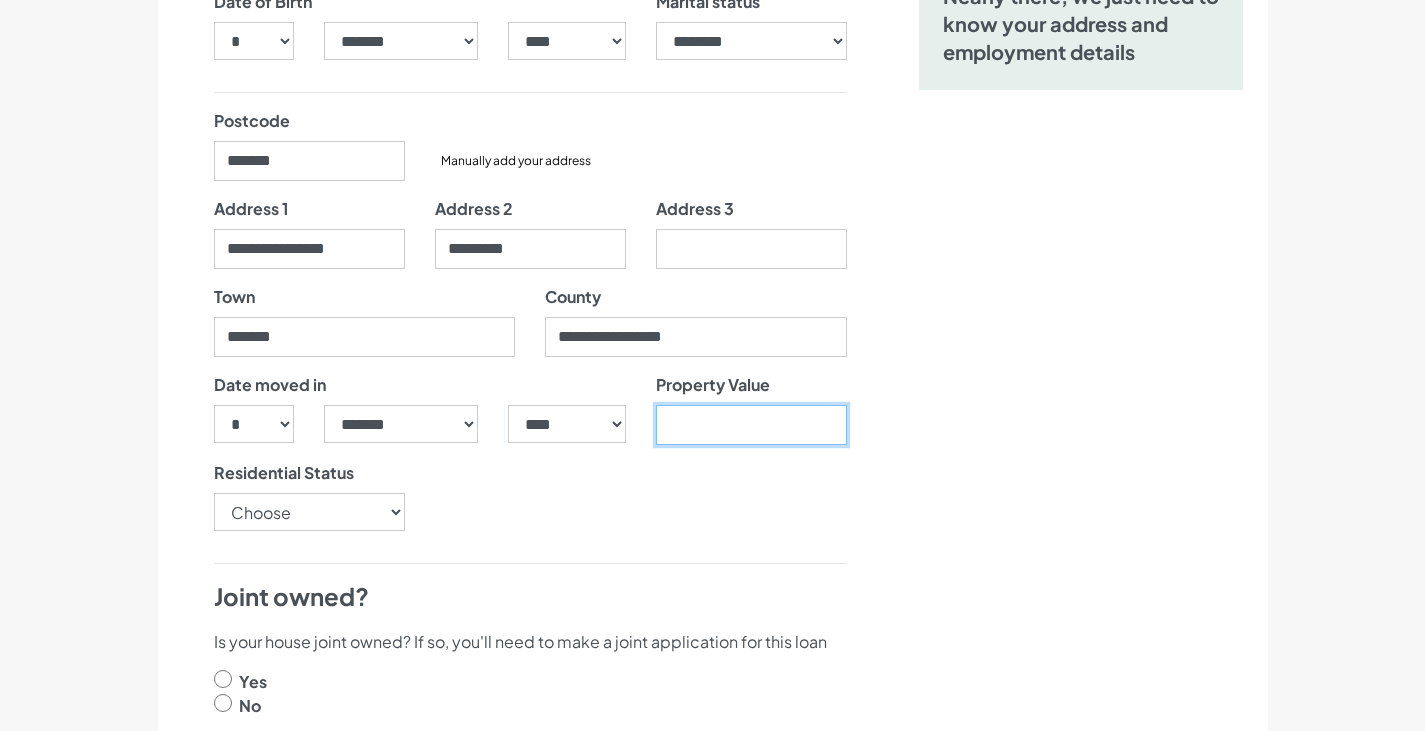 click on "Property Value" at bounding box center [751, 425] 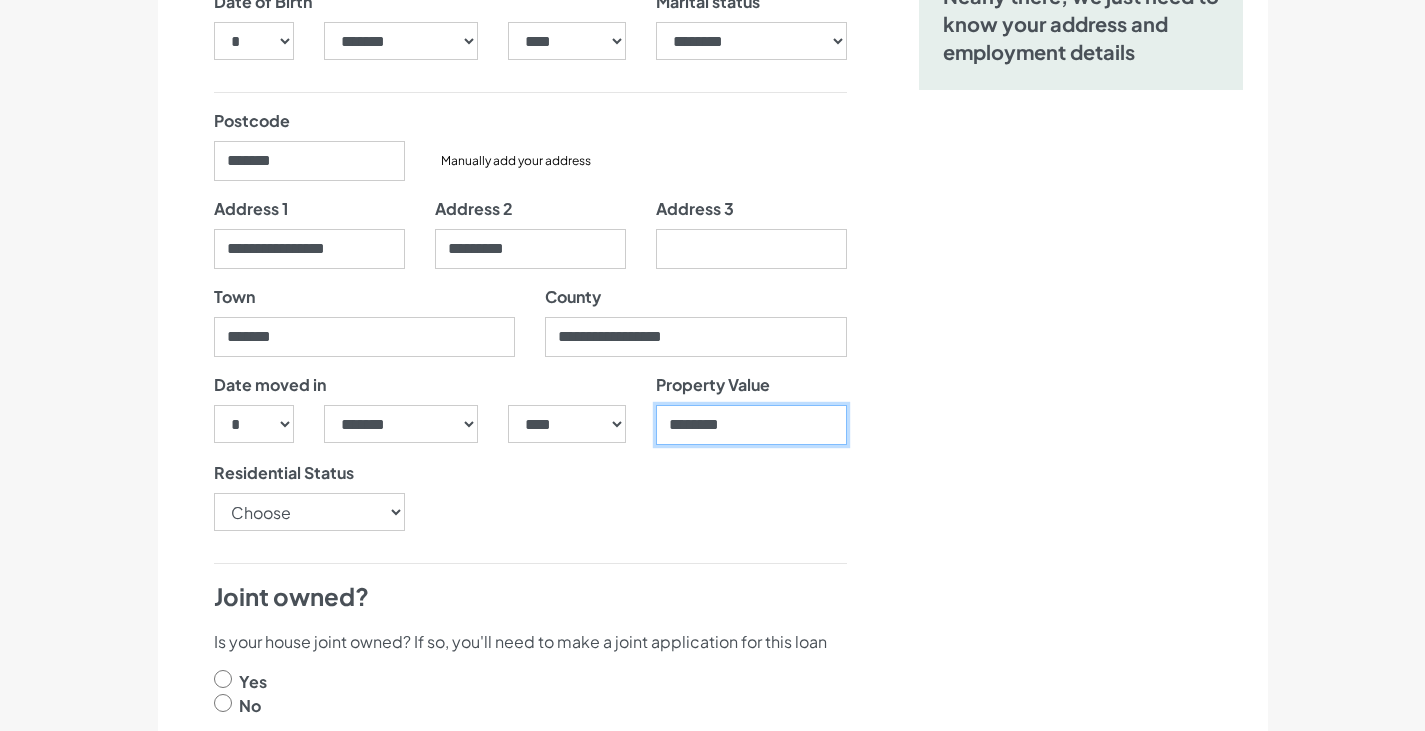 type on "********" 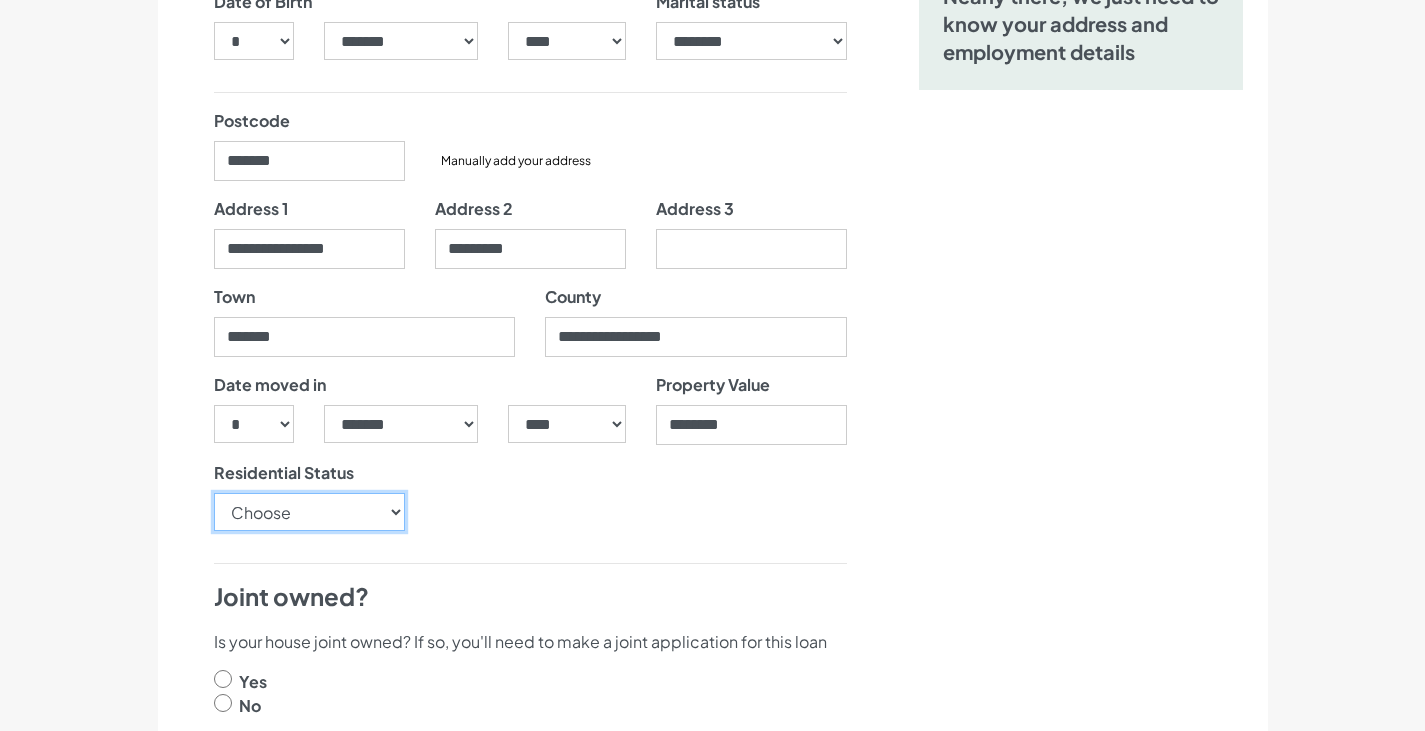 click on "Choose
Owner Occupier
Owner Non Occupier
Living With Parents
Property Owned By Partner
Tenant - Council
Tenant - Housing Association
Tenant - Lodger
Tenant - Private
Living with Friends
Military Accommodation
Works Accommodation" at bounding box center [309, 512] 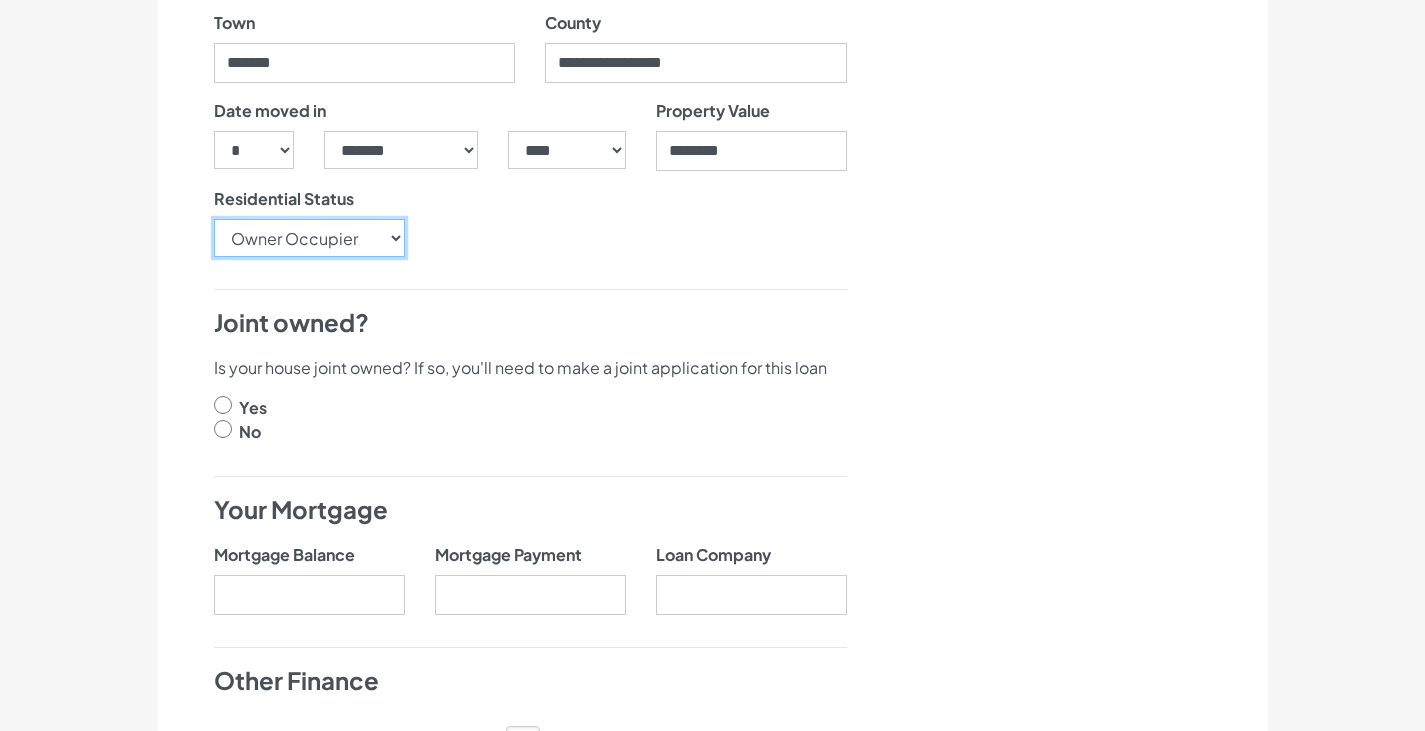 scroll, scrollTop: 634, scrollLeft: 0, axis: vertical 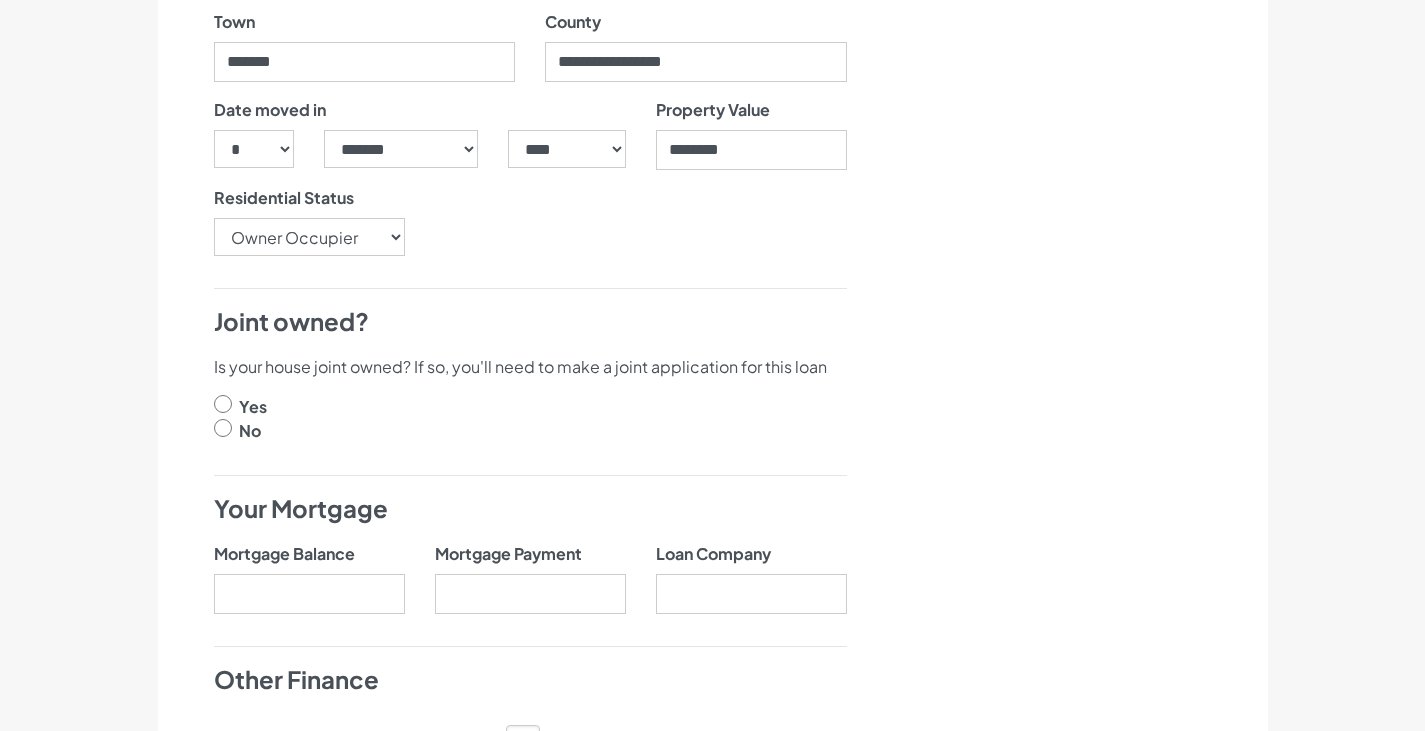 click on "No" at bounding box center [530, 431] 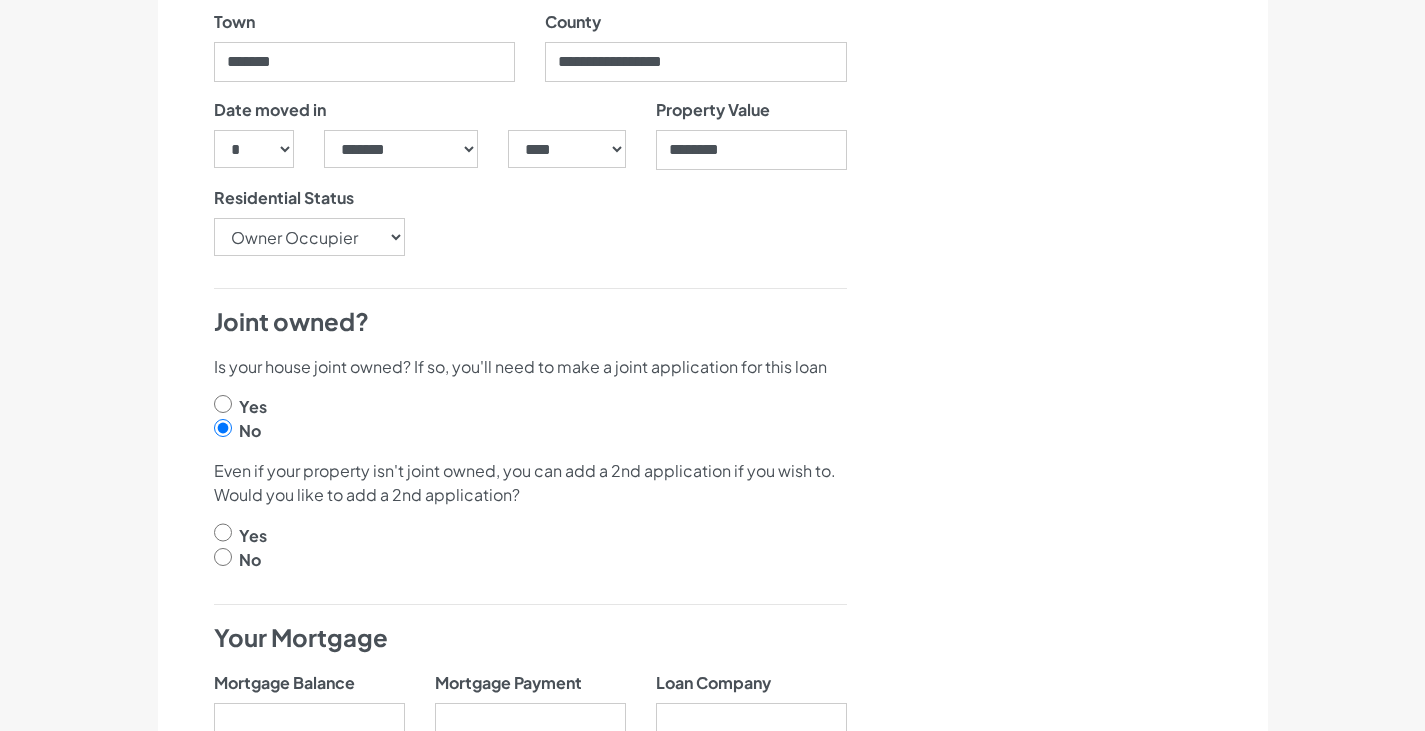 click at bounding box center [223, 557] 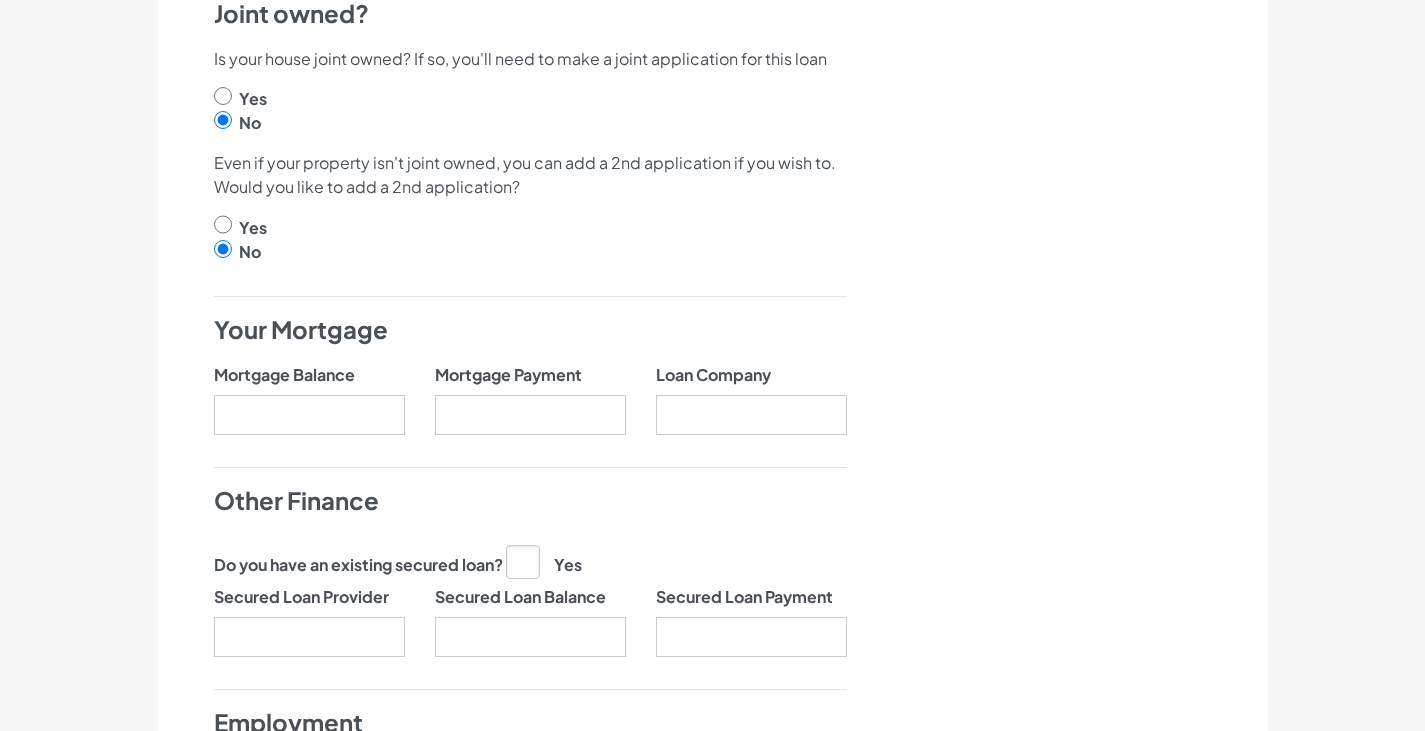 scroll, scrollTop: 944, scrollLeft: 0, axis: vertical 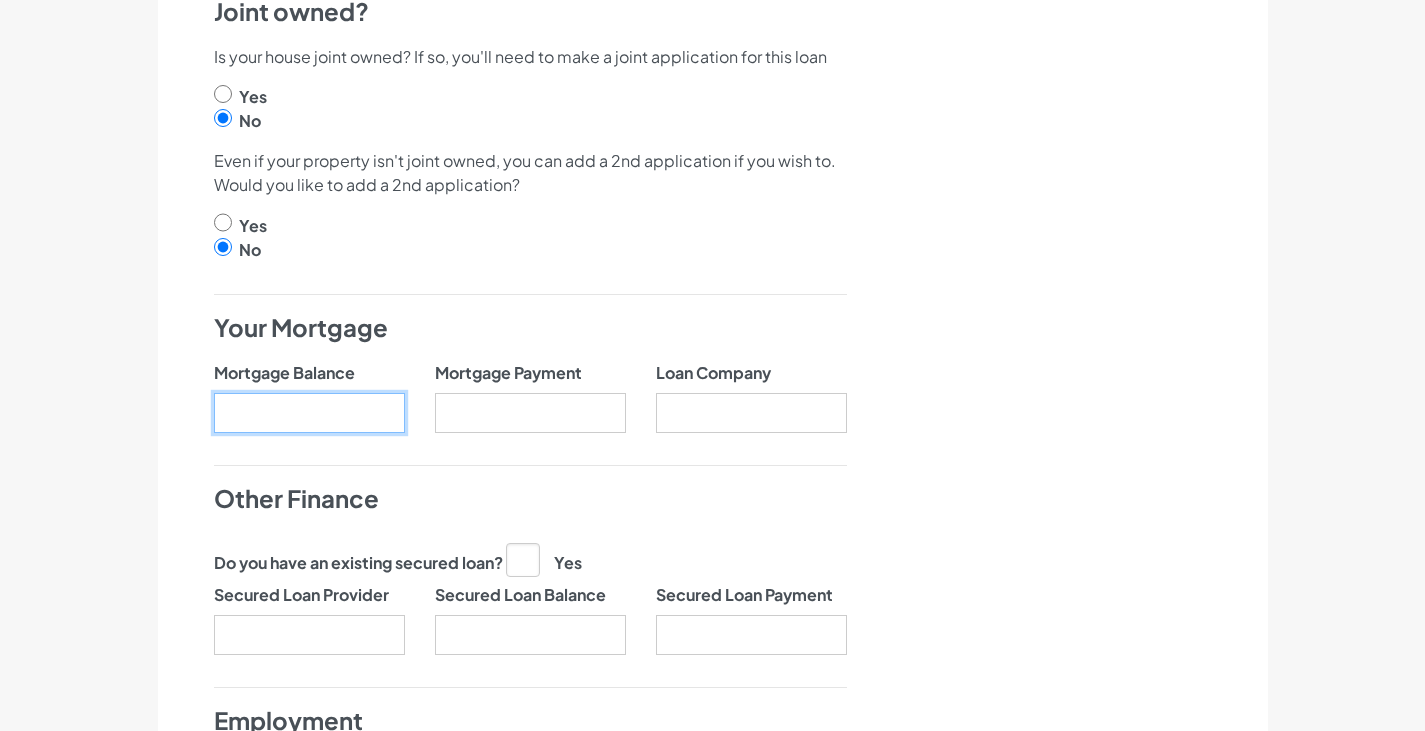 click on "Mortgage Balance" at bounding box center [309, 413] 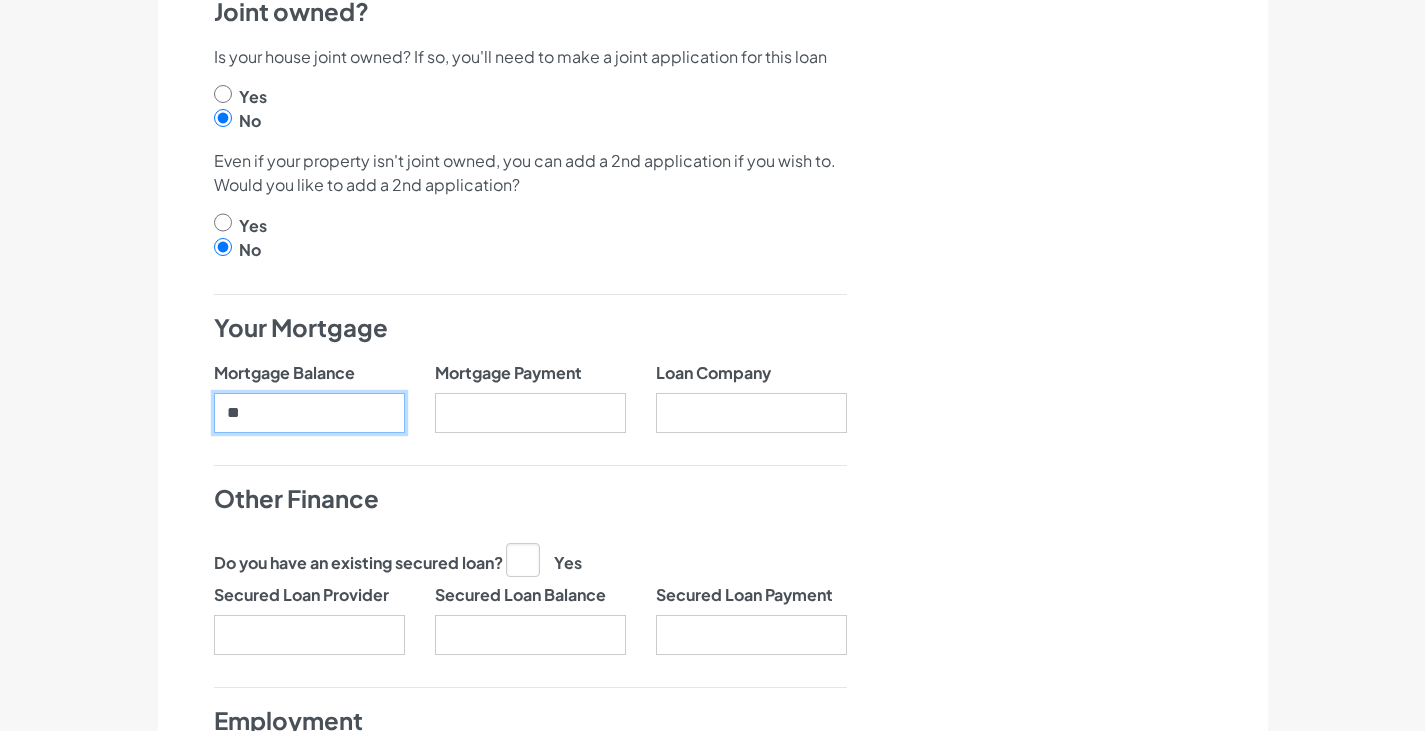 type on "**" 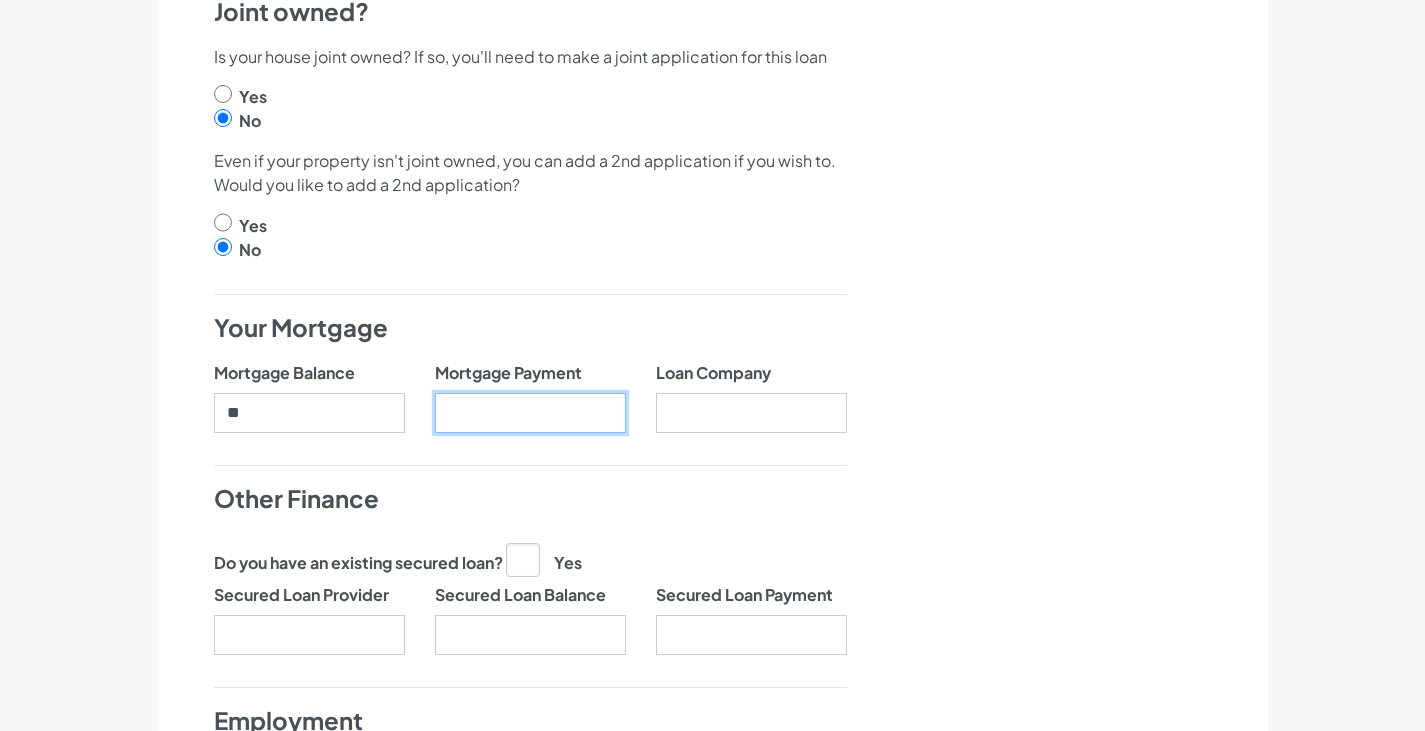 click on "Mortgage Payment" at bounding box center [530, 413] 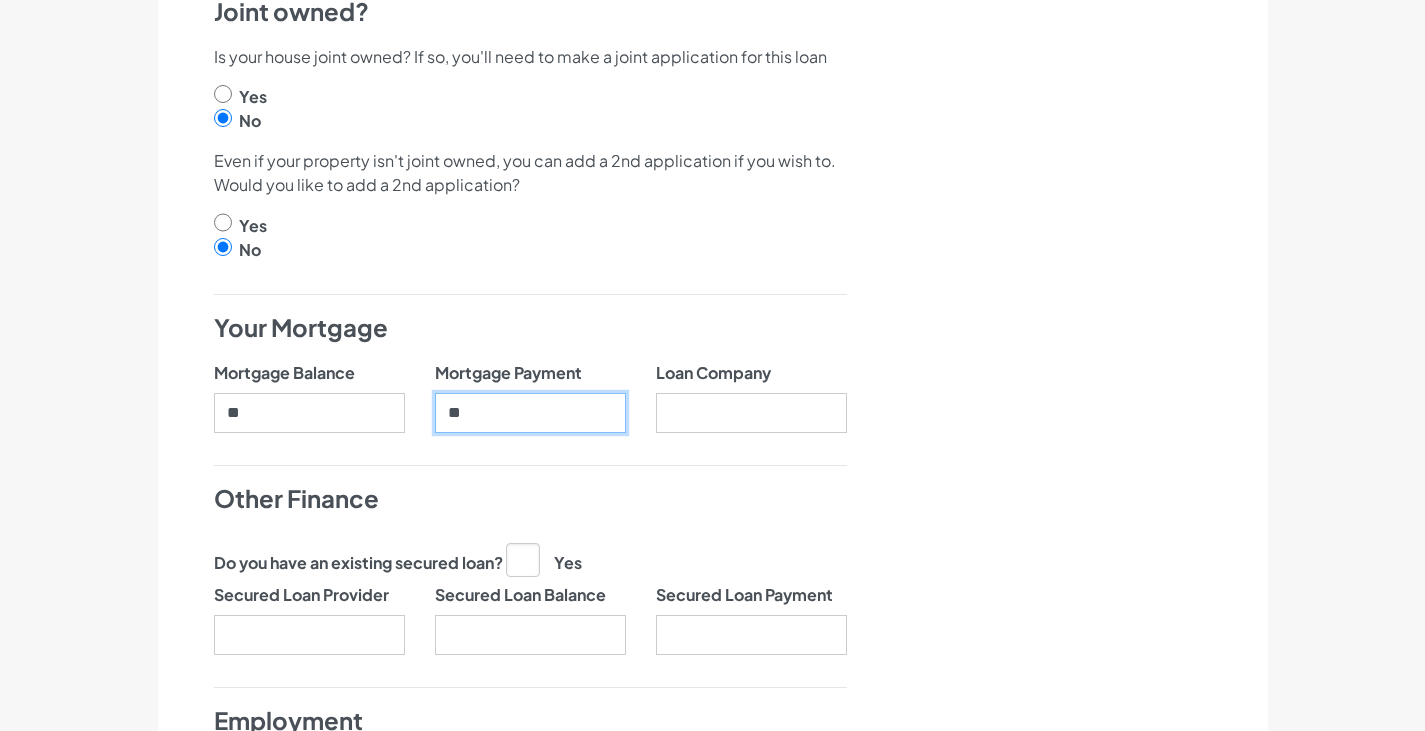 click on "**" at bounding box center (530, 413) 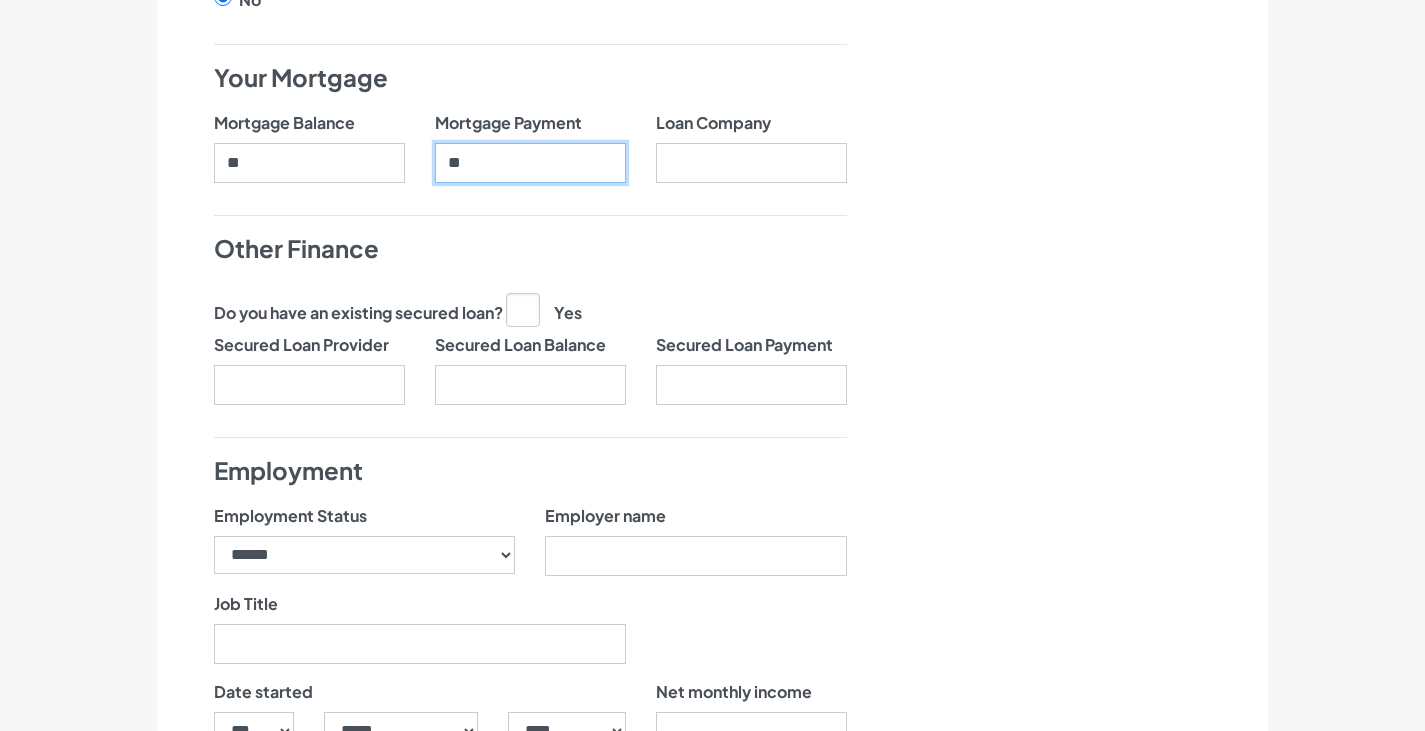 scroll, scrollTop: 1192, scrollLeft: 0, axis: vertical 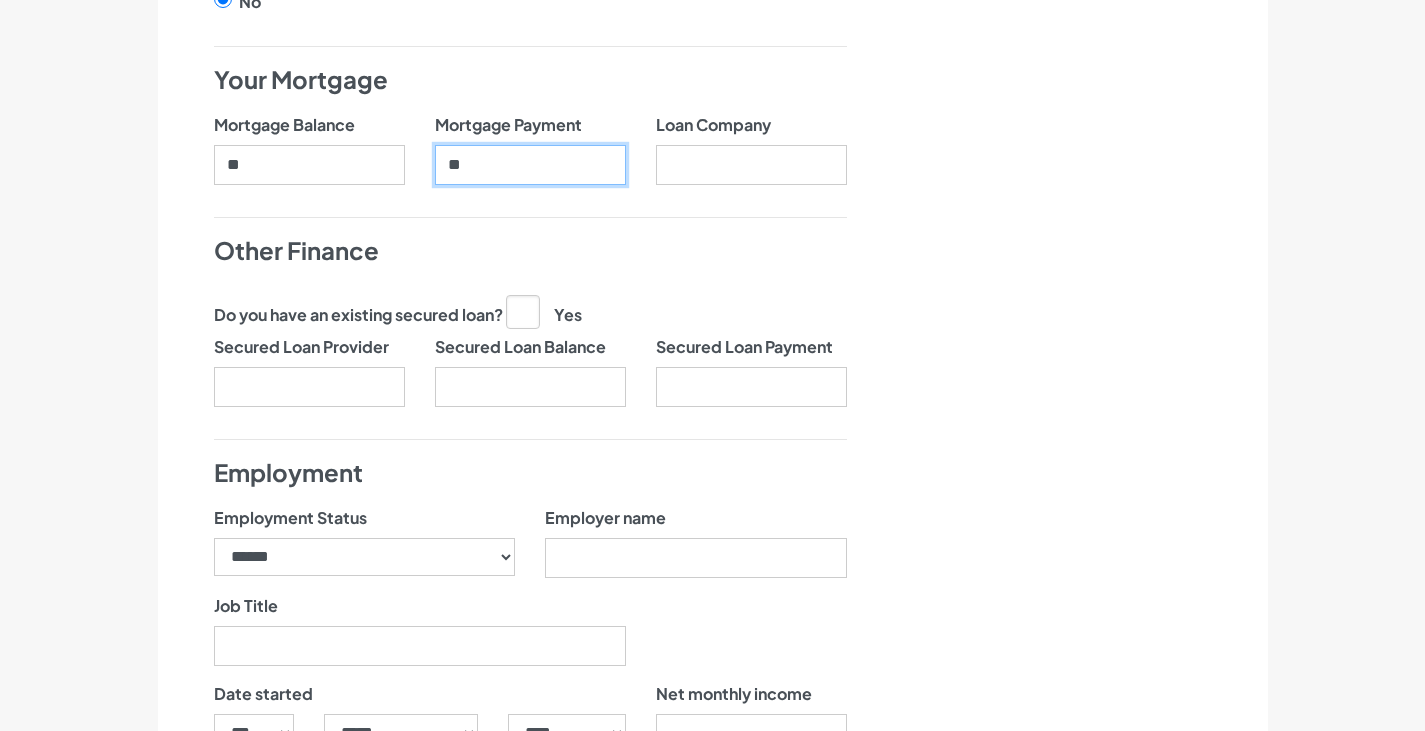 type on "**" 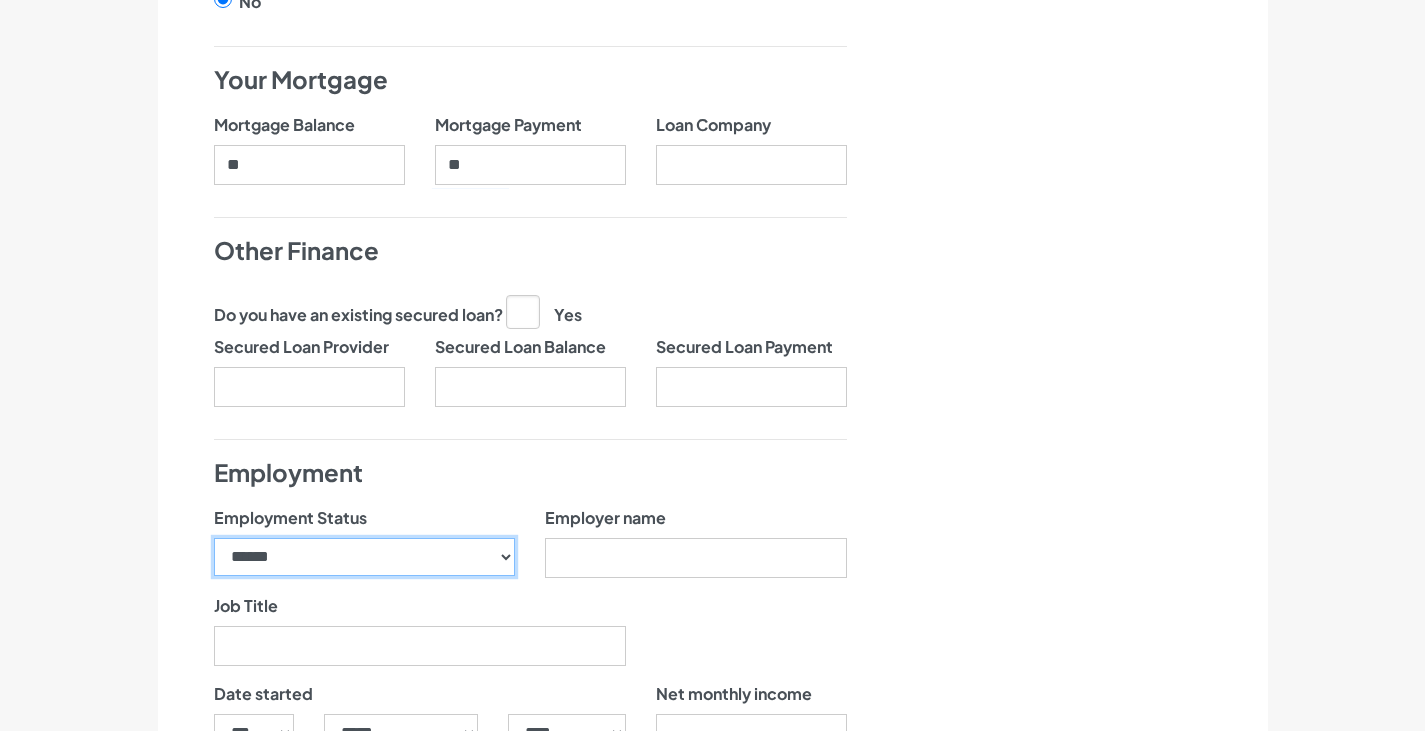 click on "**********" at bounding box center [365, 557] 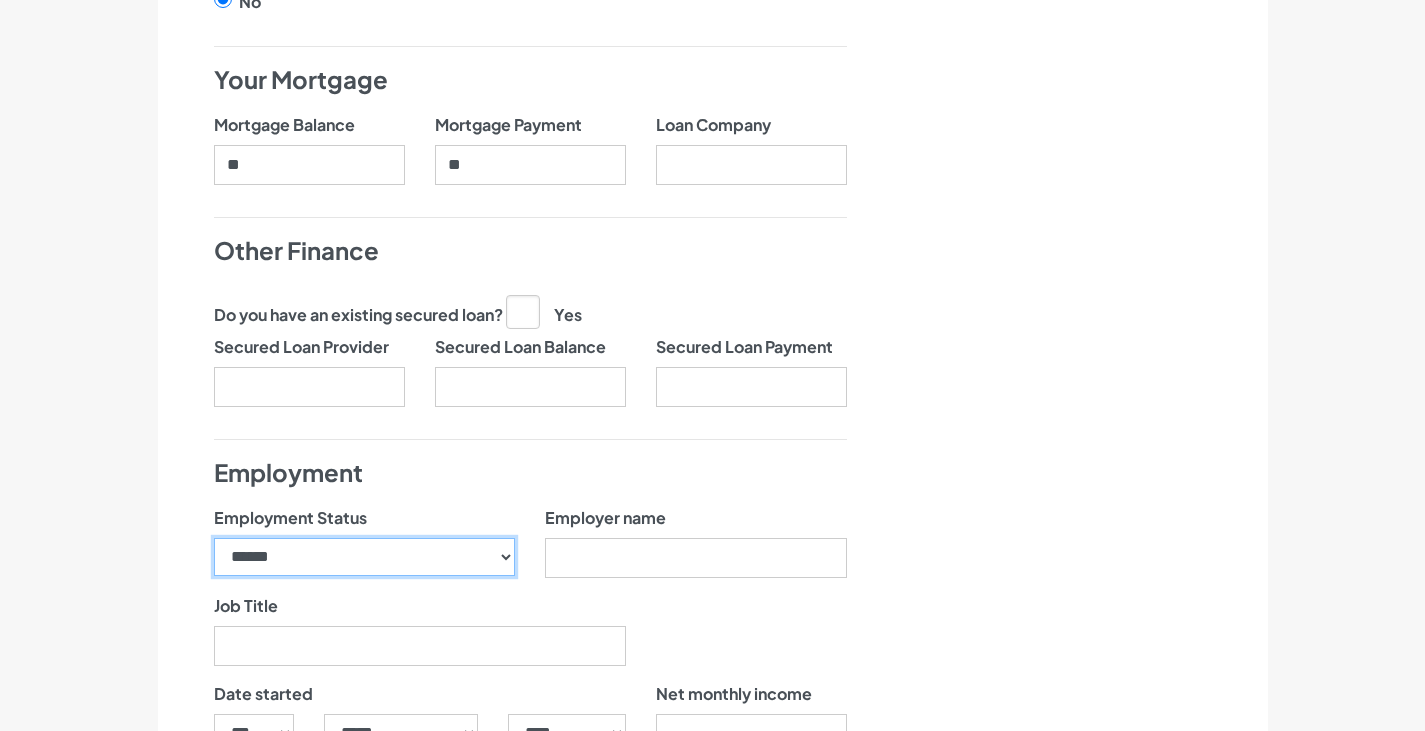 select on "**********" 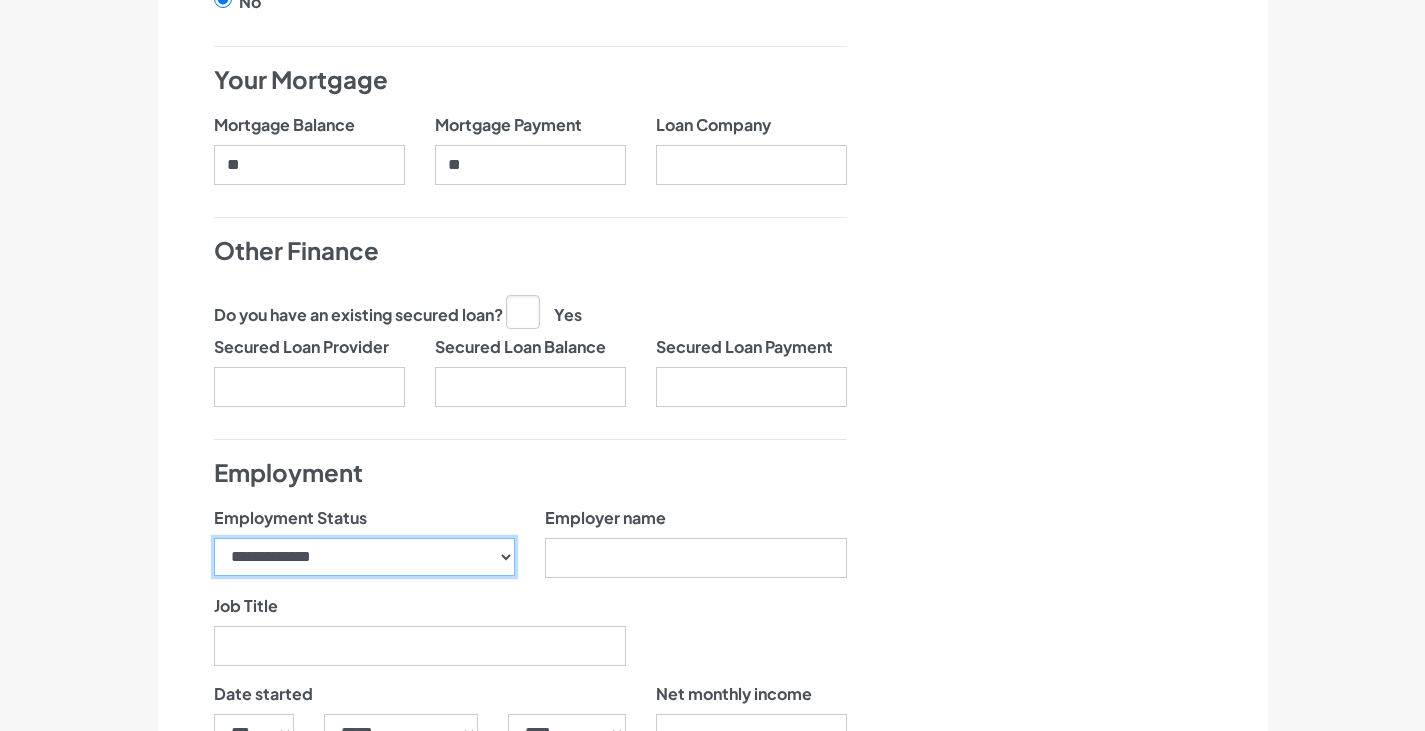 click on "**********" at bounding box center (365, 557) 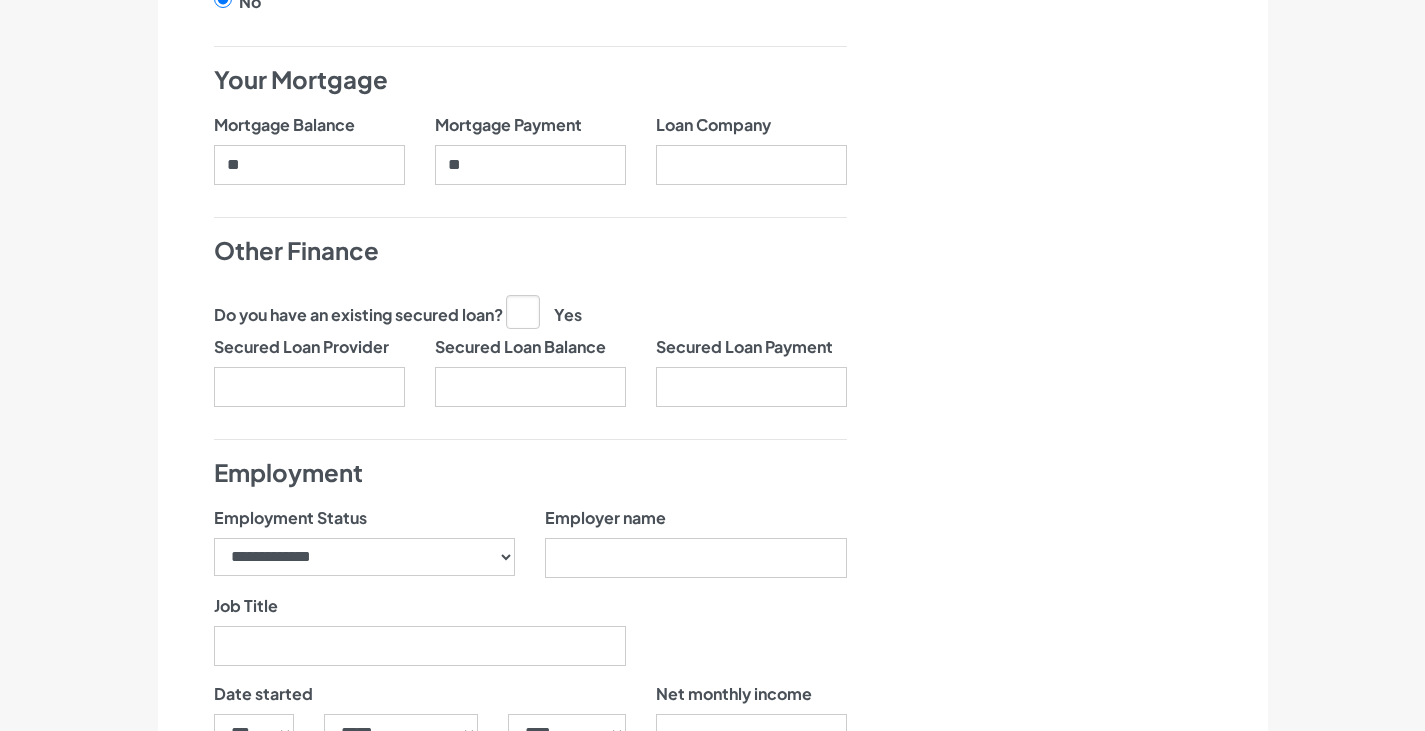 click on "Secured Loan Provider" at bounding box center [309, 379] 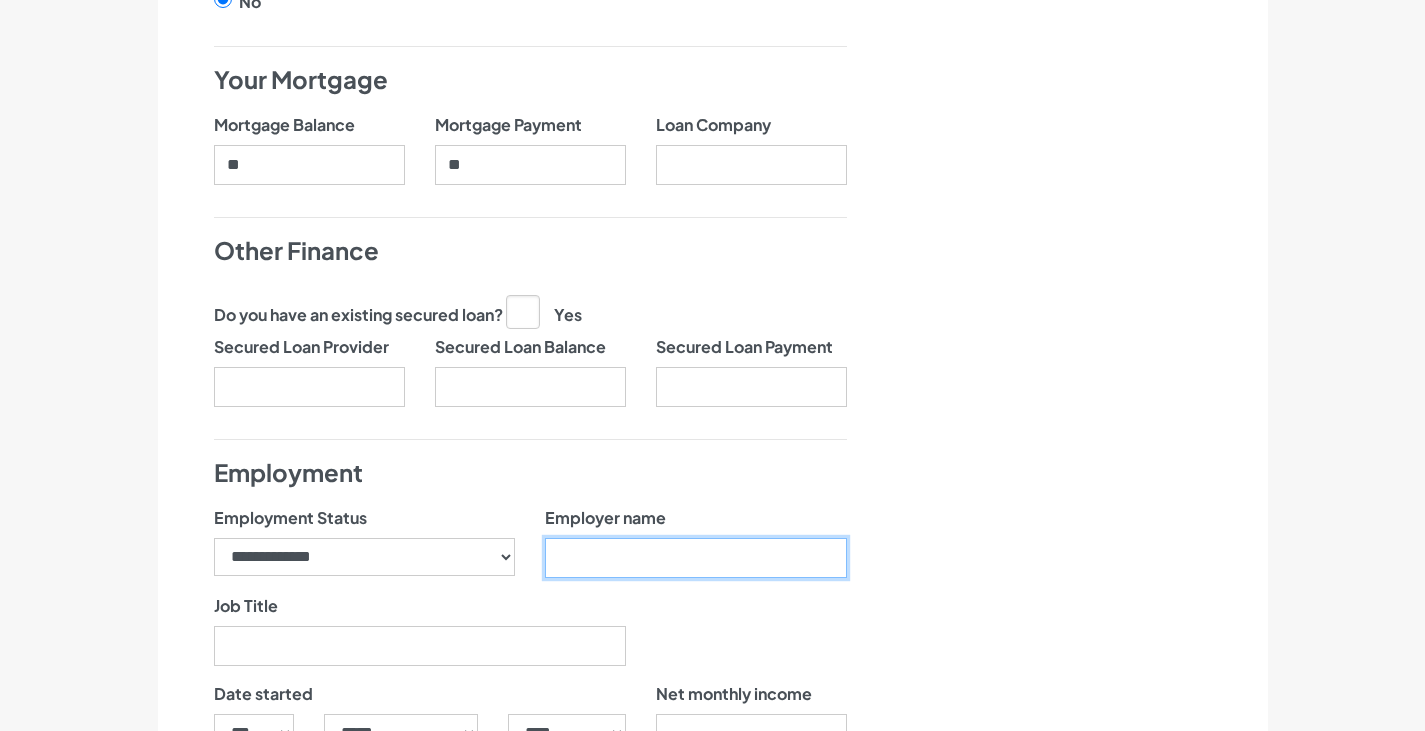 click on "Employer name" at bounding box center (696, 558) 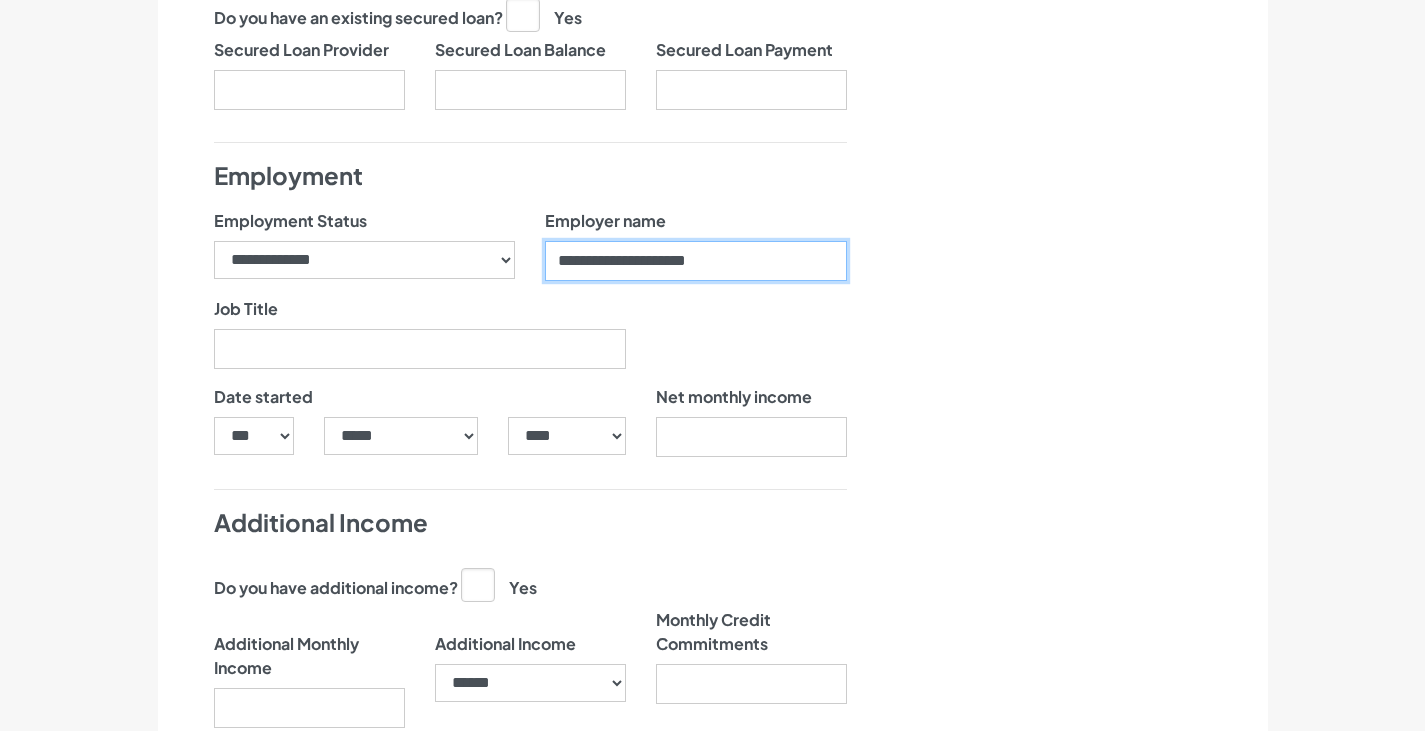 scroll, scrollTop: 1488, scrollLeft: 0, axis: vertical 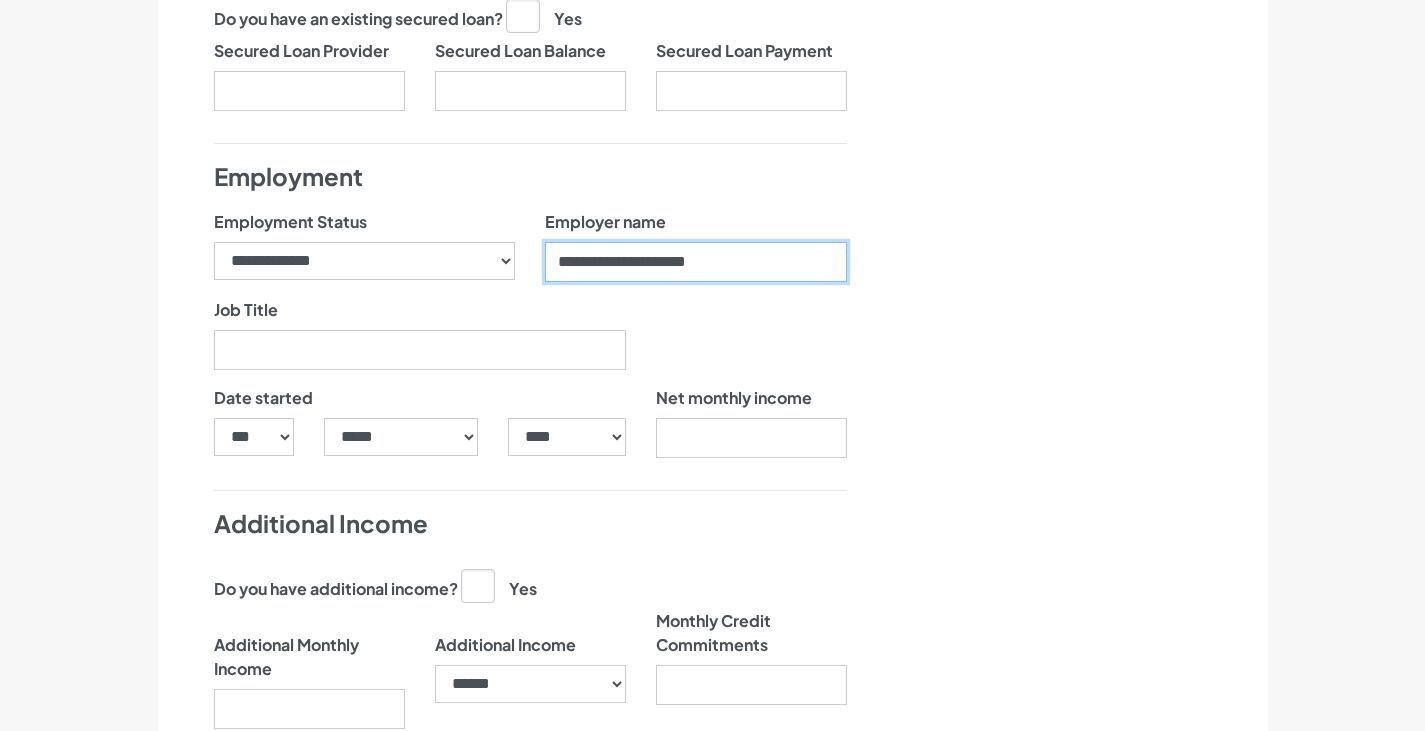 type on "**********" 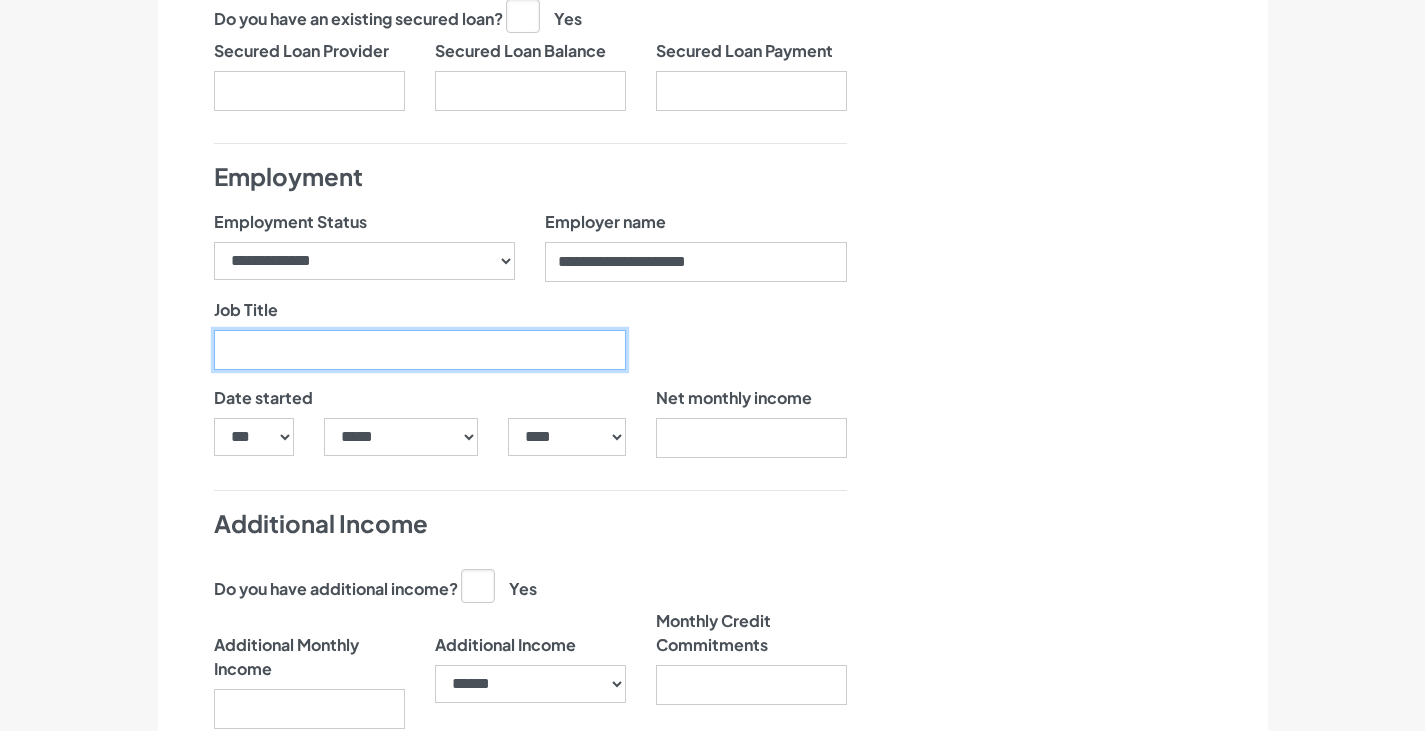 click on "Job Title" at bounding box center [420, 350] 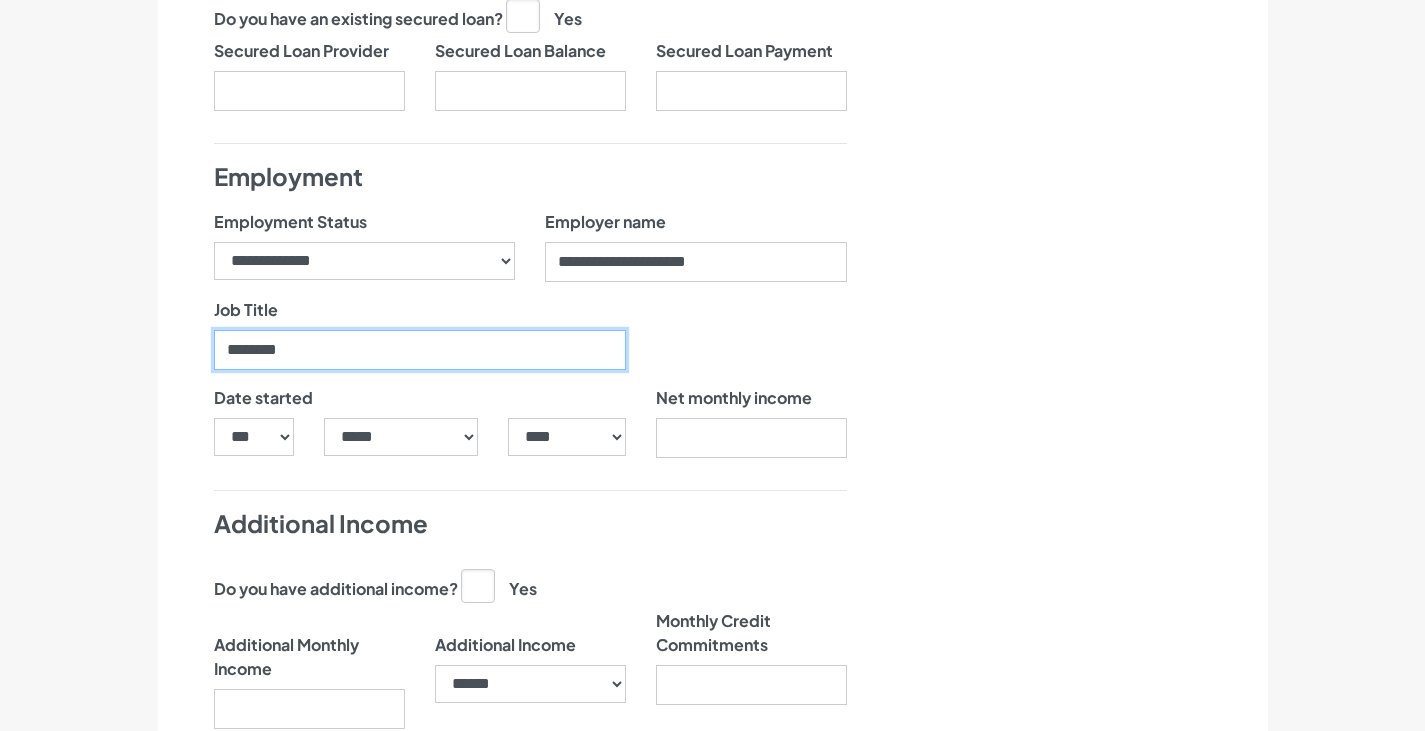 type on "********" 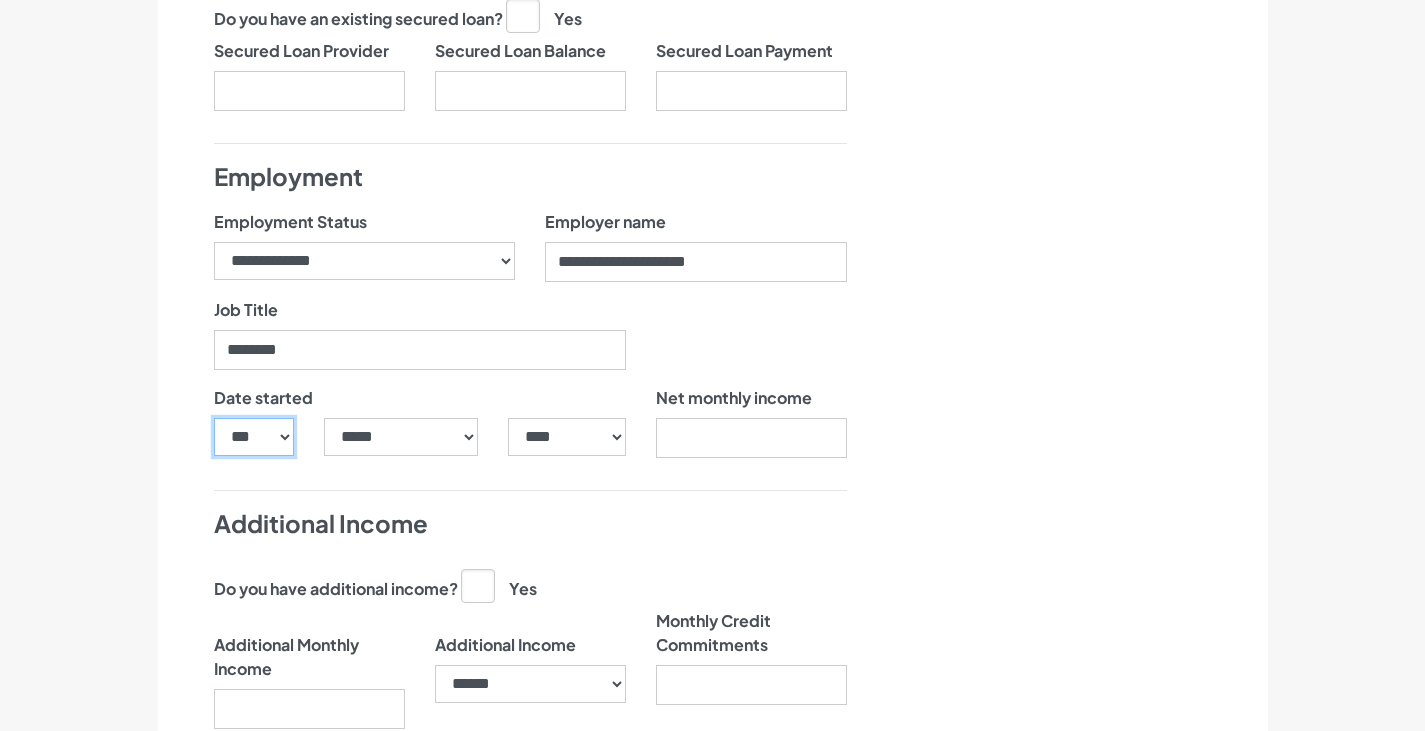 click on "***
* * * * * * * * * ** ** ** ** ** ** ** ** ** ** ** ** ** ** ** ** ** ** ** ** ** **" at bounding box center [254, 437] 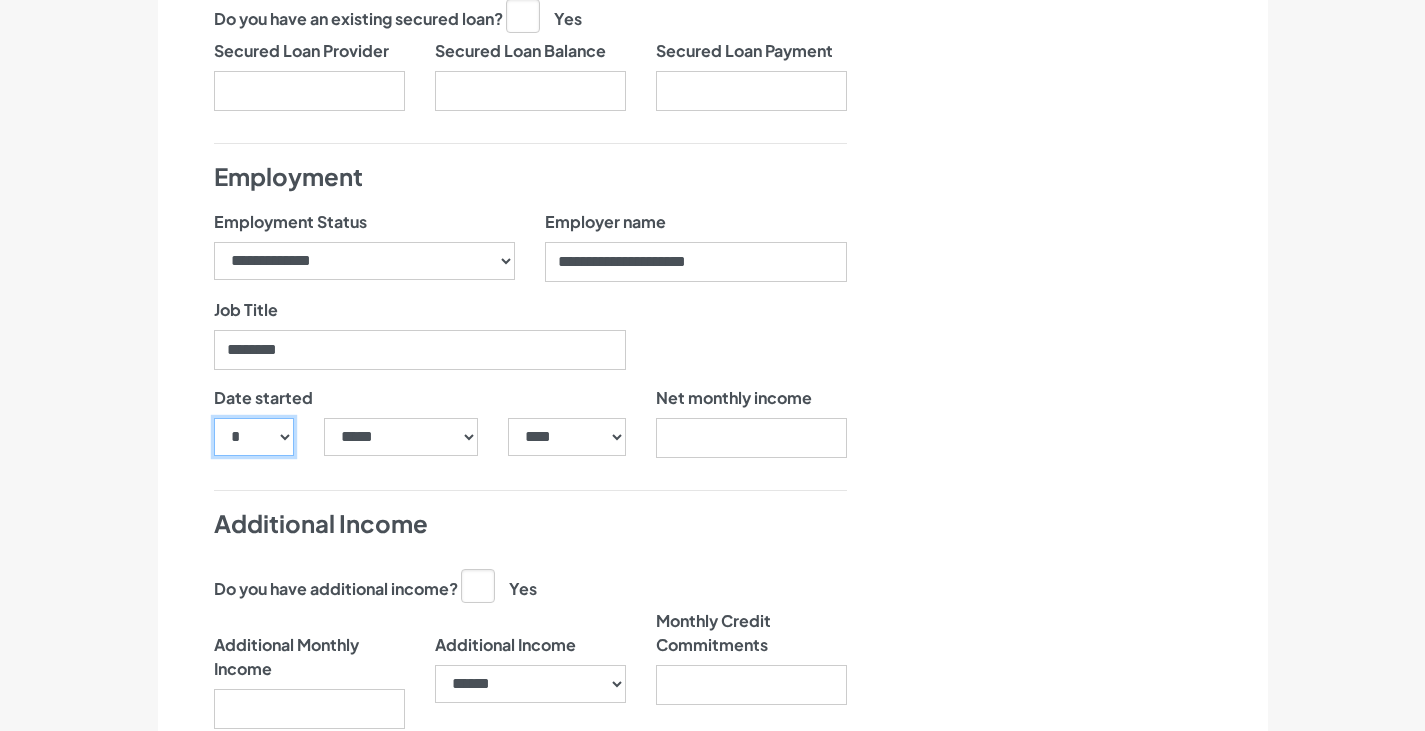 click on "***
* * * * * * * * * ** ** ** ** ** ** ** ** ** ** ** ** ** ** ** ** ** ** ** ** ** **" at bounding box center [254, 437] 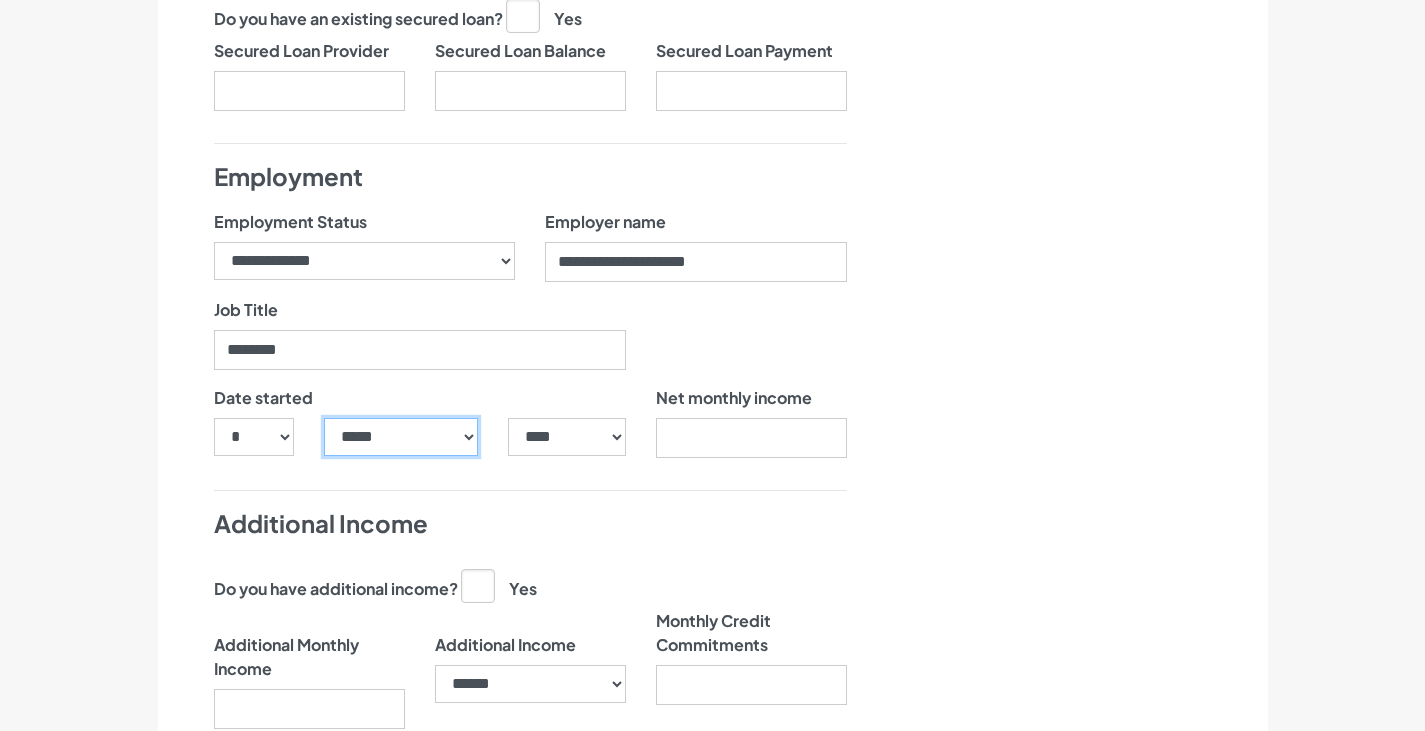 click on "*****
*******
********
*****
*****
***
****
****
******
*********
*******
********
********" at bounding box center (401, 437) 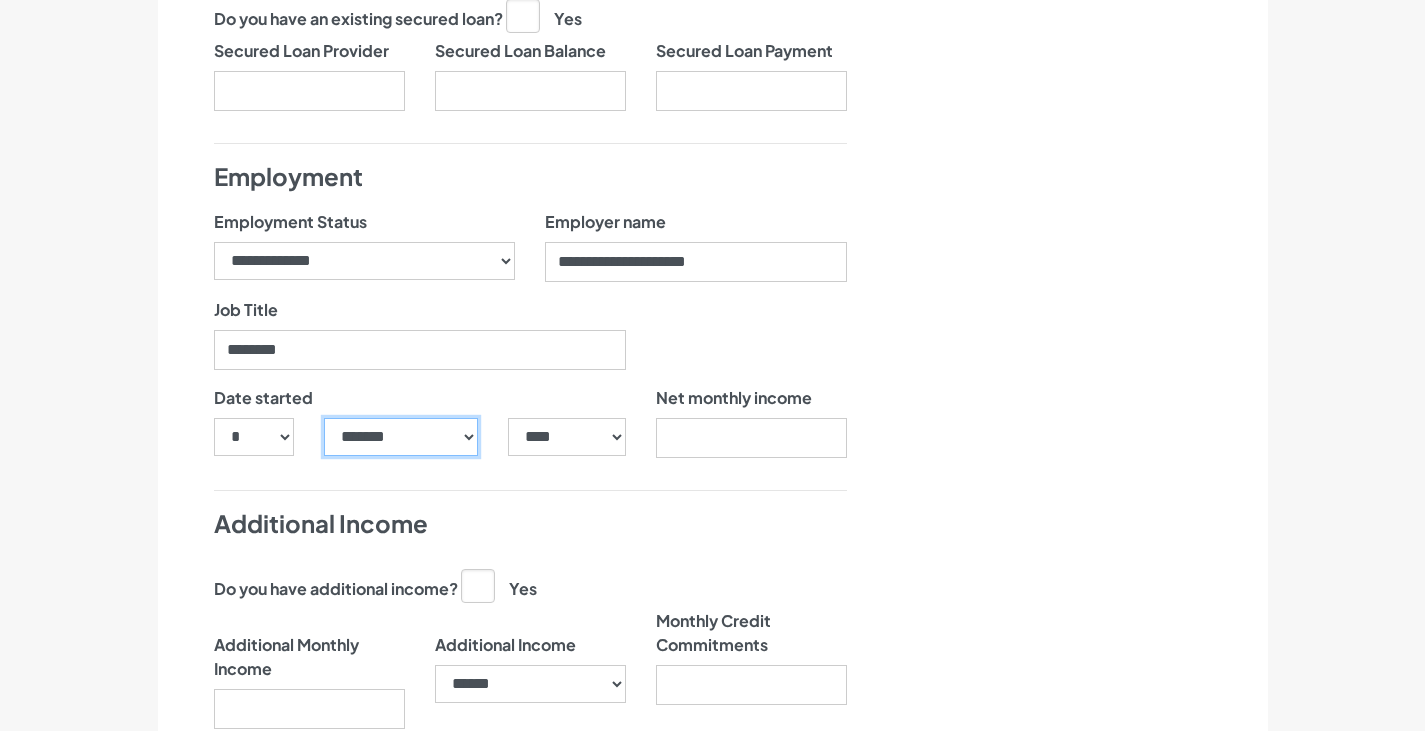 click on "*****
*******
********
*****
*****
***
****
****
******
*********
*******
********
********" at bounding box center (401, 437) 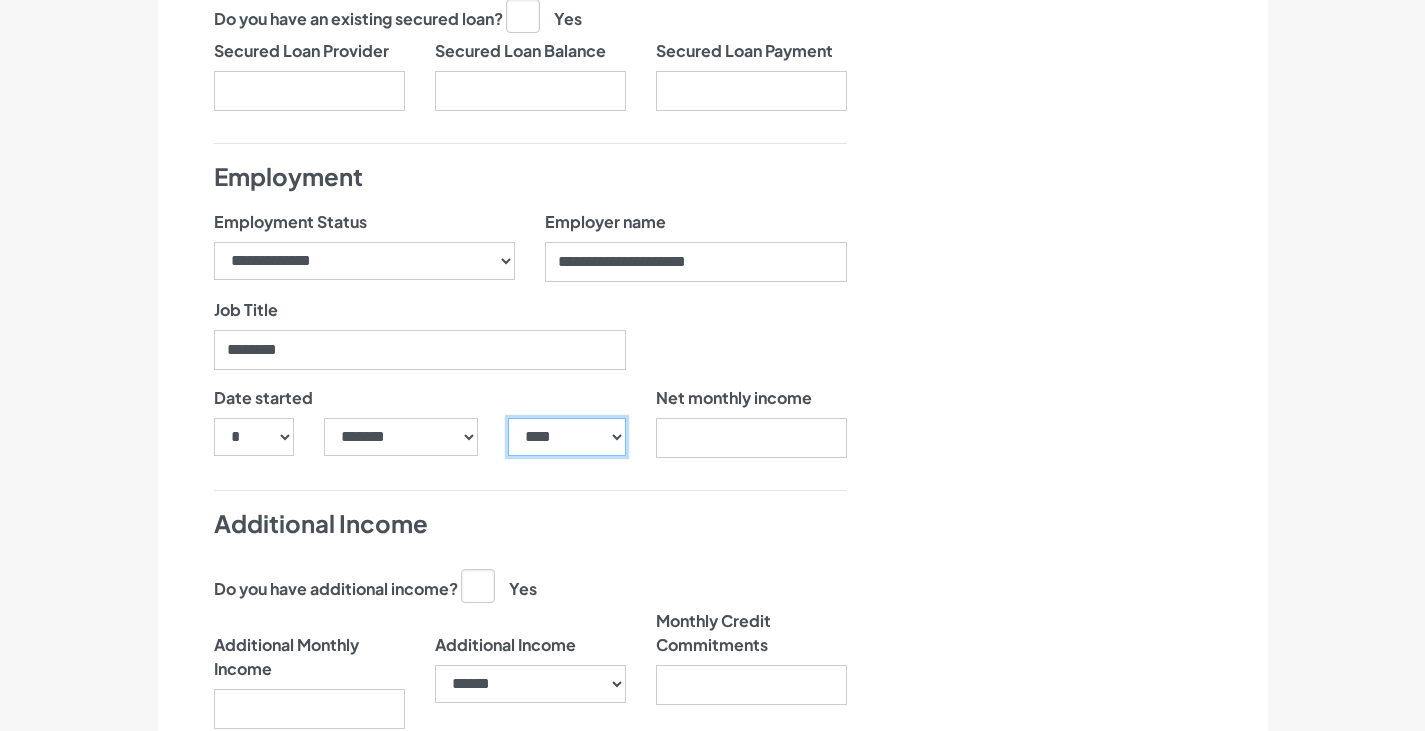click on "****
**** **** **** **** **** **** **** **** **** **** **** **** **** **** **** **** **** **** **** **** **** **** **** **** **** **** **** **** **** **** **** **** **** **** **** **** **** **** **** **** **** **** **** **** **** **** **** **** **** **** **** **** **** **** **** **** **** **** **** **** **** **** **** **** **** **** **** **** **** **** **** **** **** **** **** **** **** **** **** **** **** **** **** **** **** **** **** **** **** **** **** **** **** **** **** **** **** **** **** **** **** **** **** **** **** **** **** **** **** **** **** **** **** **** **** **** **** **** **** **** **** **** **** **** **** ****" at bounding box center [566, 437] 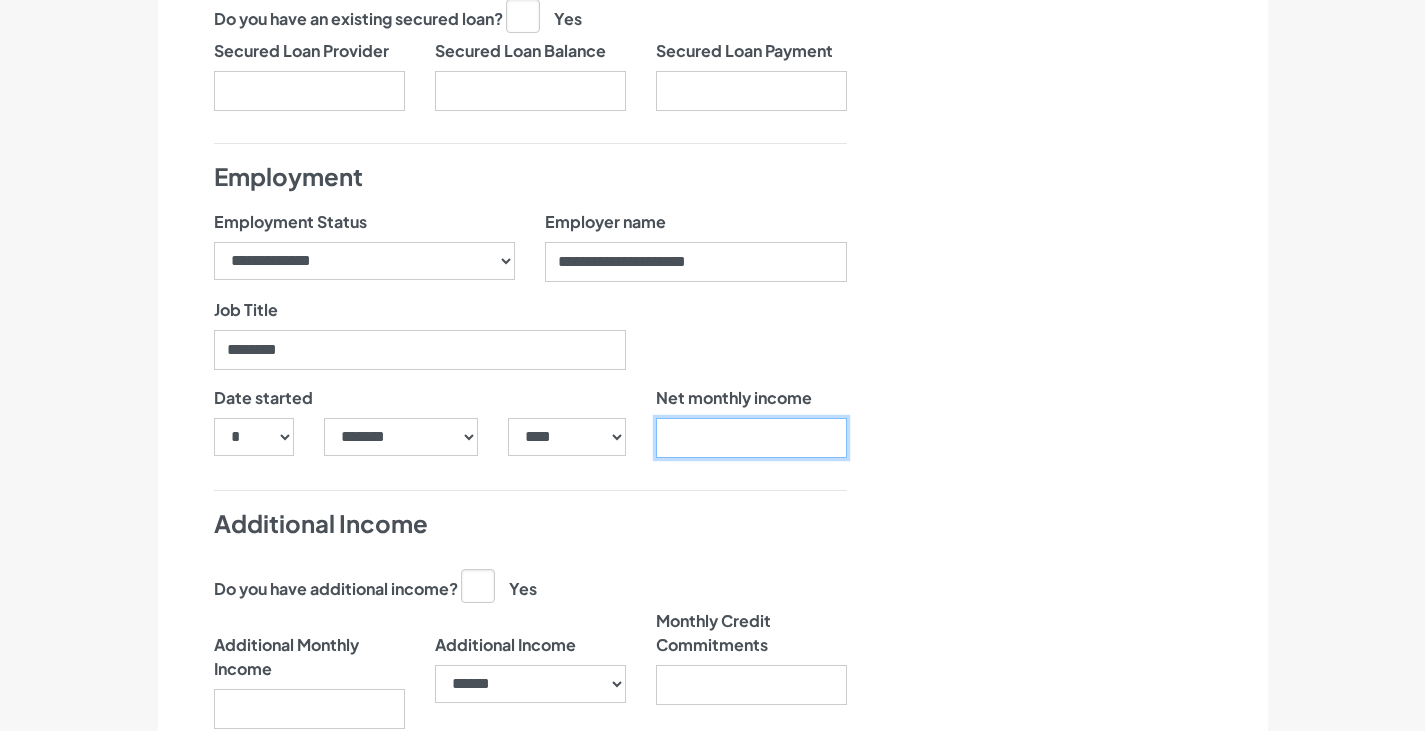 click on "Net monthly income" at bounding box center (751, 438) 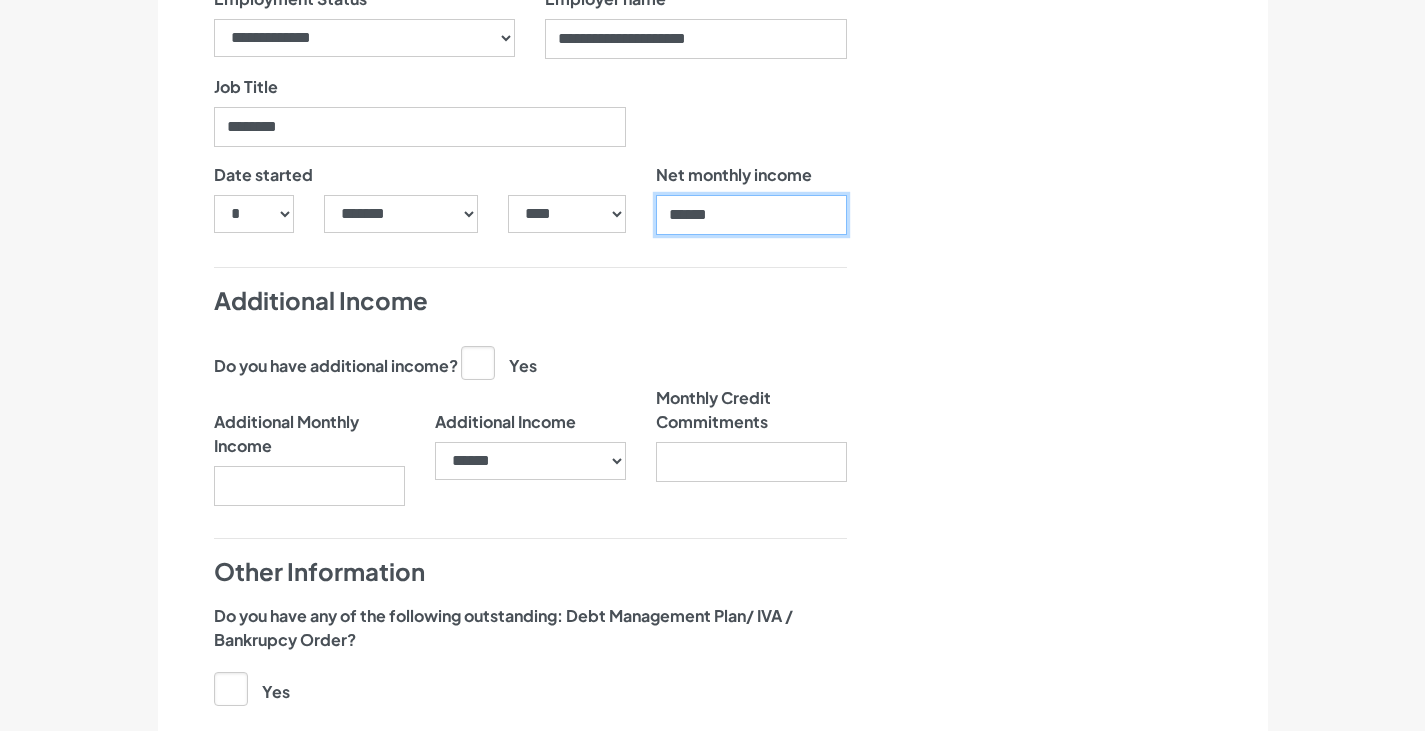 scroll, scrollTop: 1712, scrollLeft: 0, axis: vertical 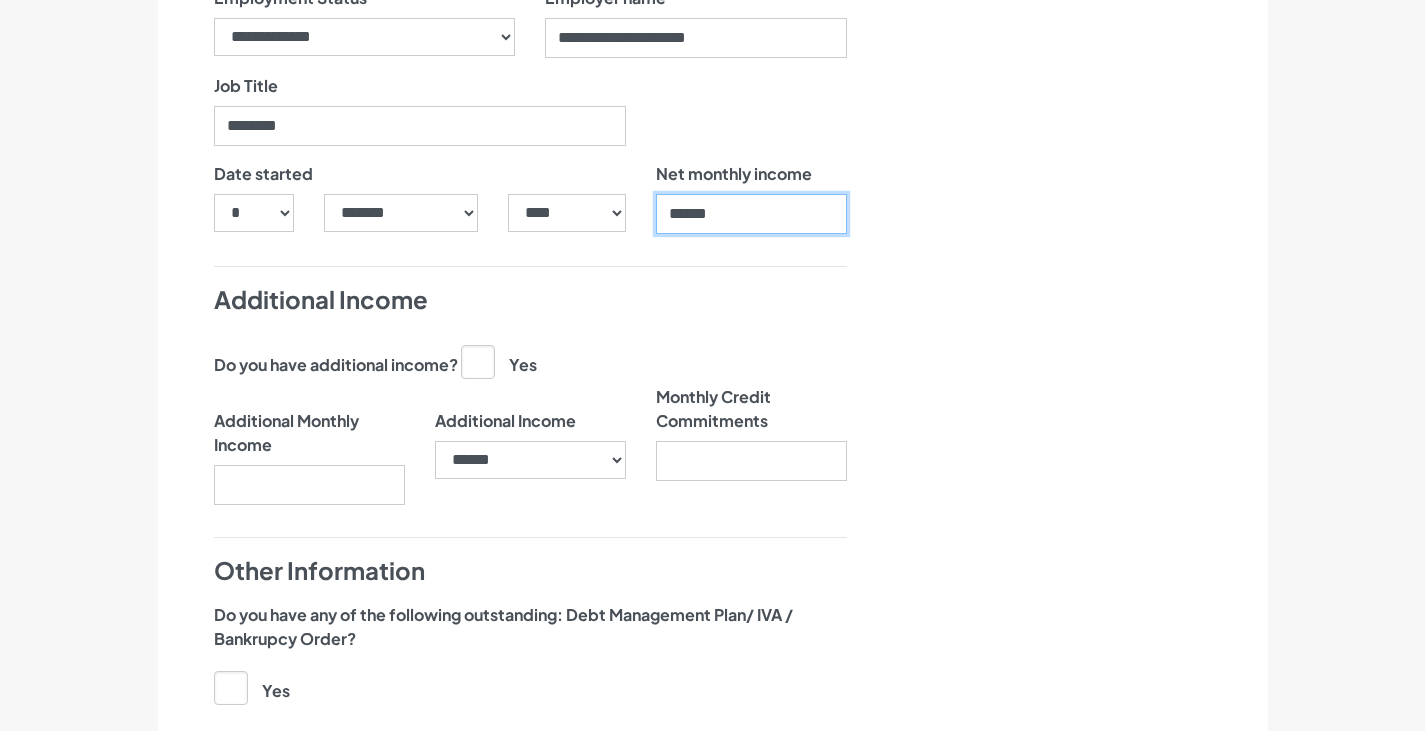 type on "******" 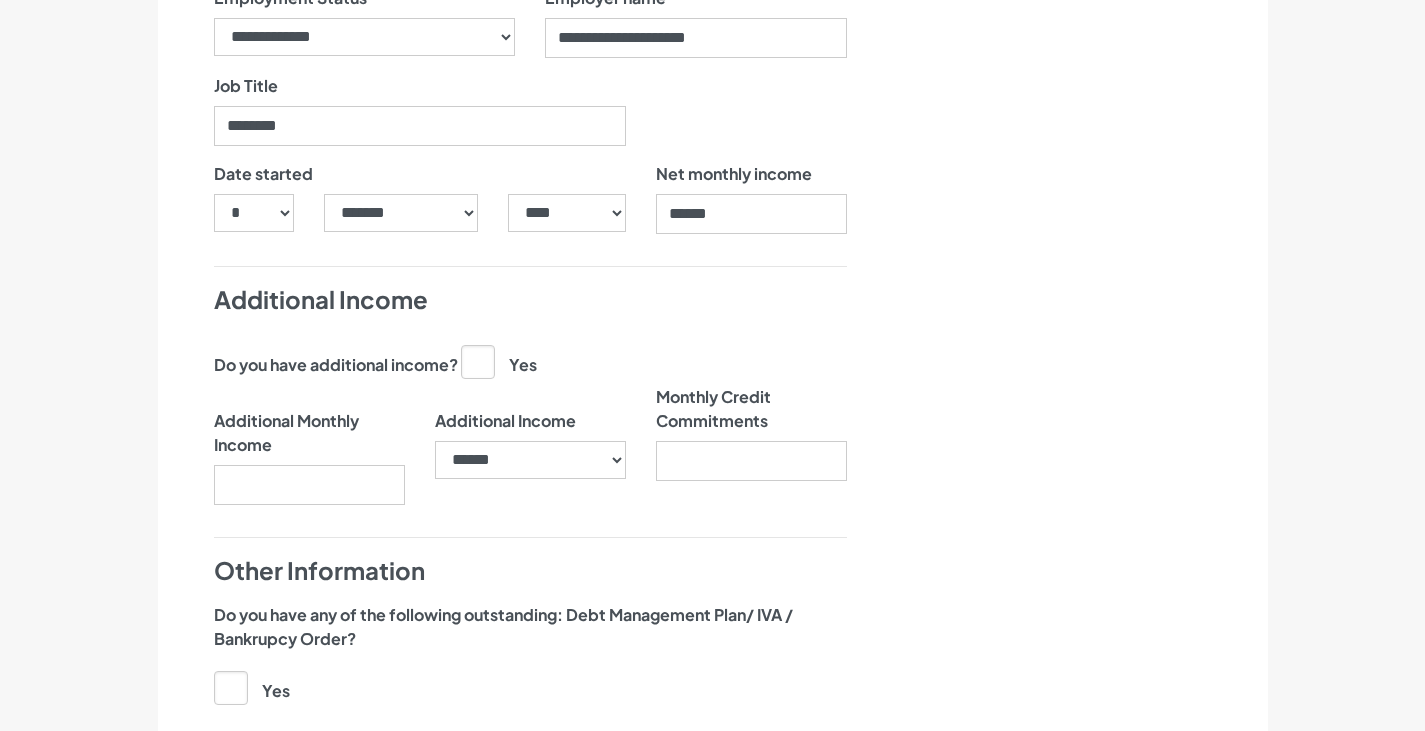 click on "Yes" at bounding box center (499, 361) 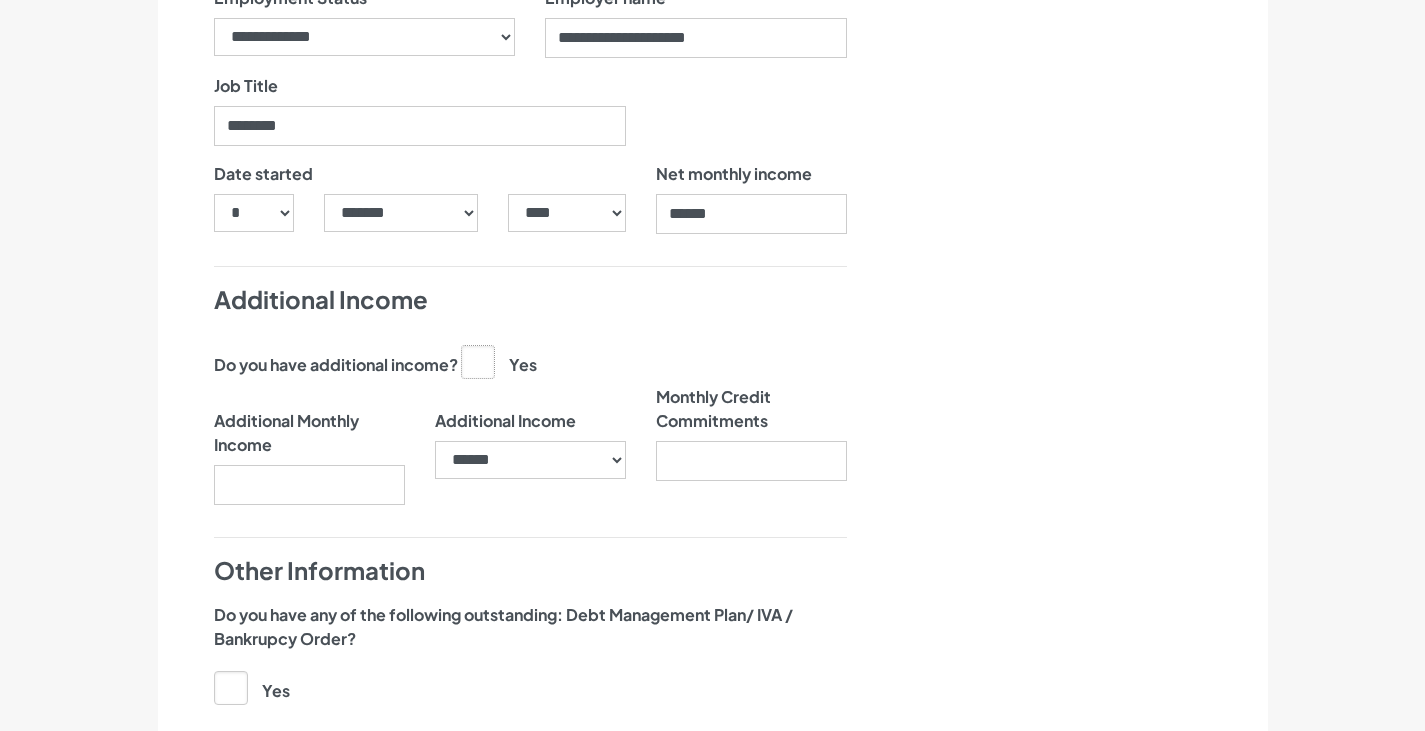 click on "Yes" at bounding box center [-9532, 360] 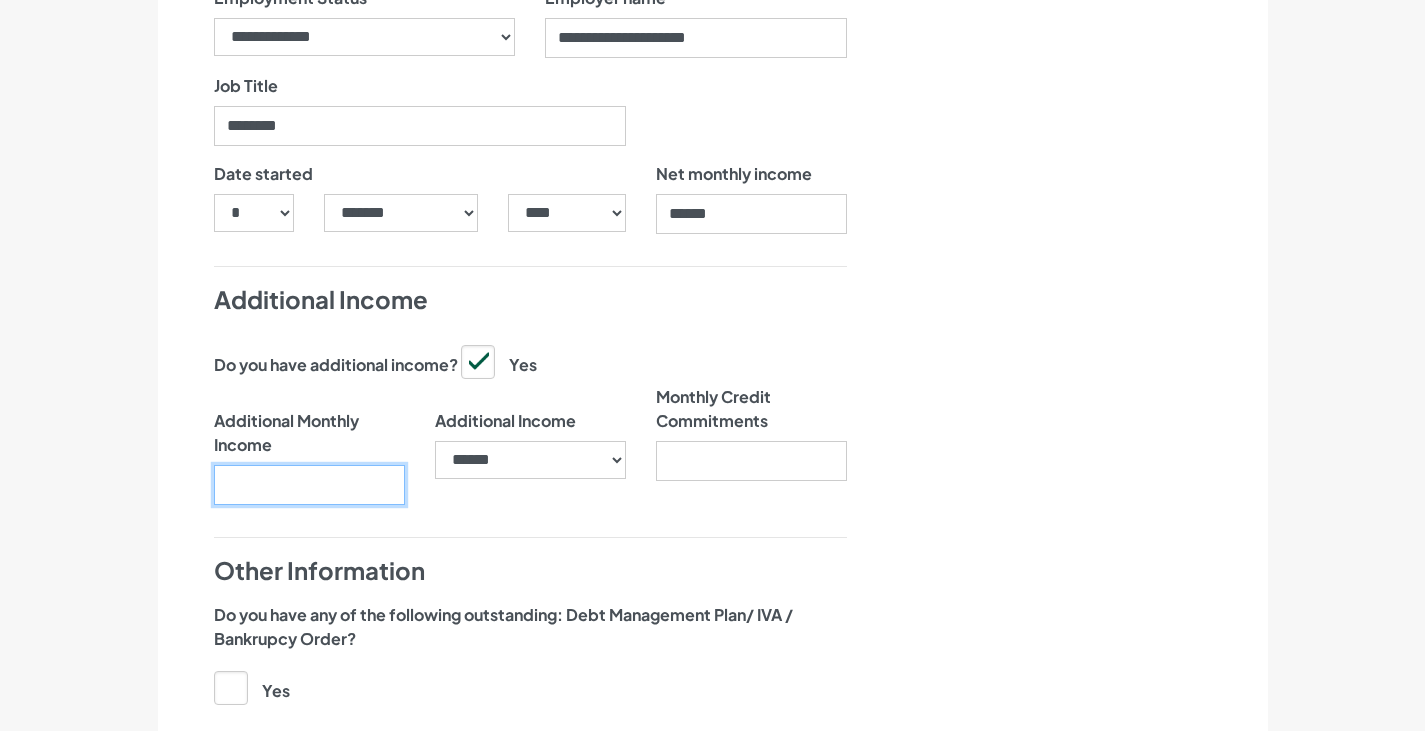 click on "Additional Monthly Income" at bounding box center (309, 485) 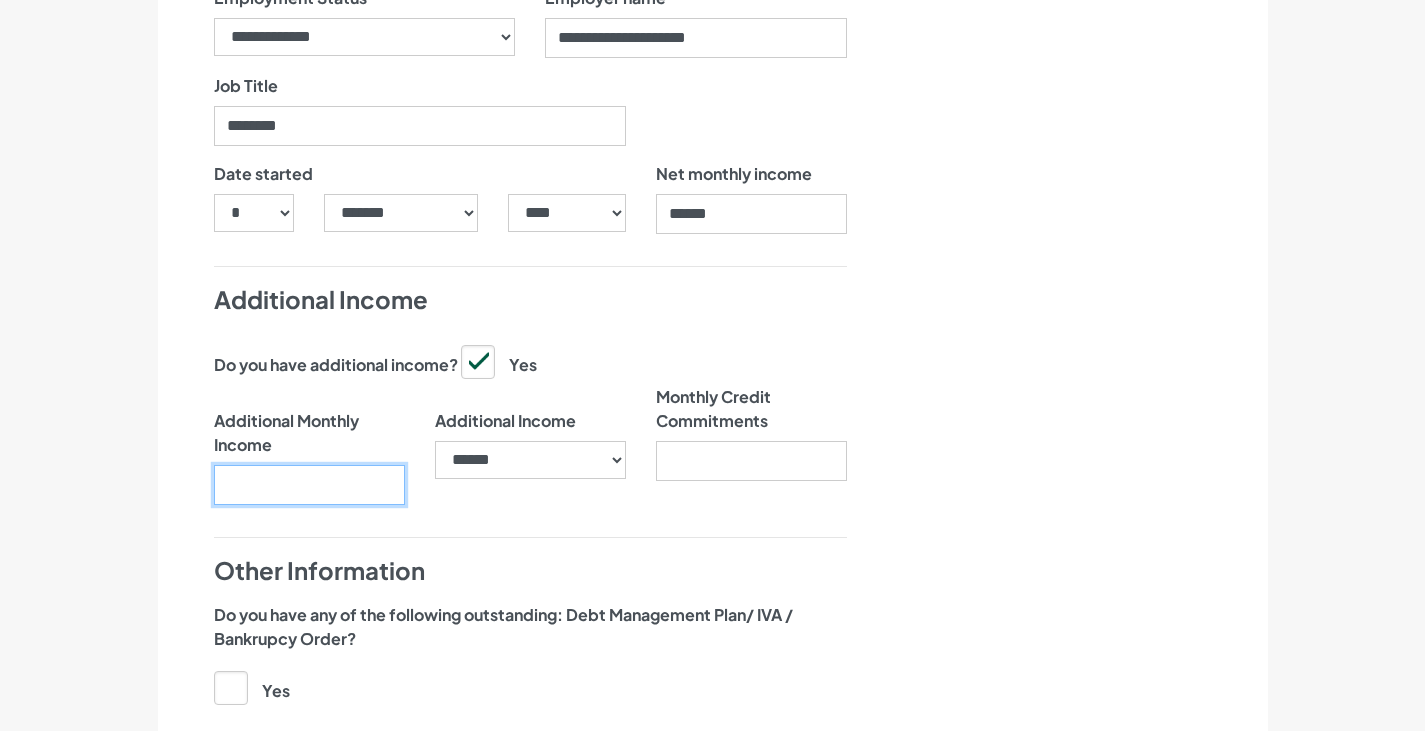 click on "Additional Monthly Income" at bounding box center [309, 485] 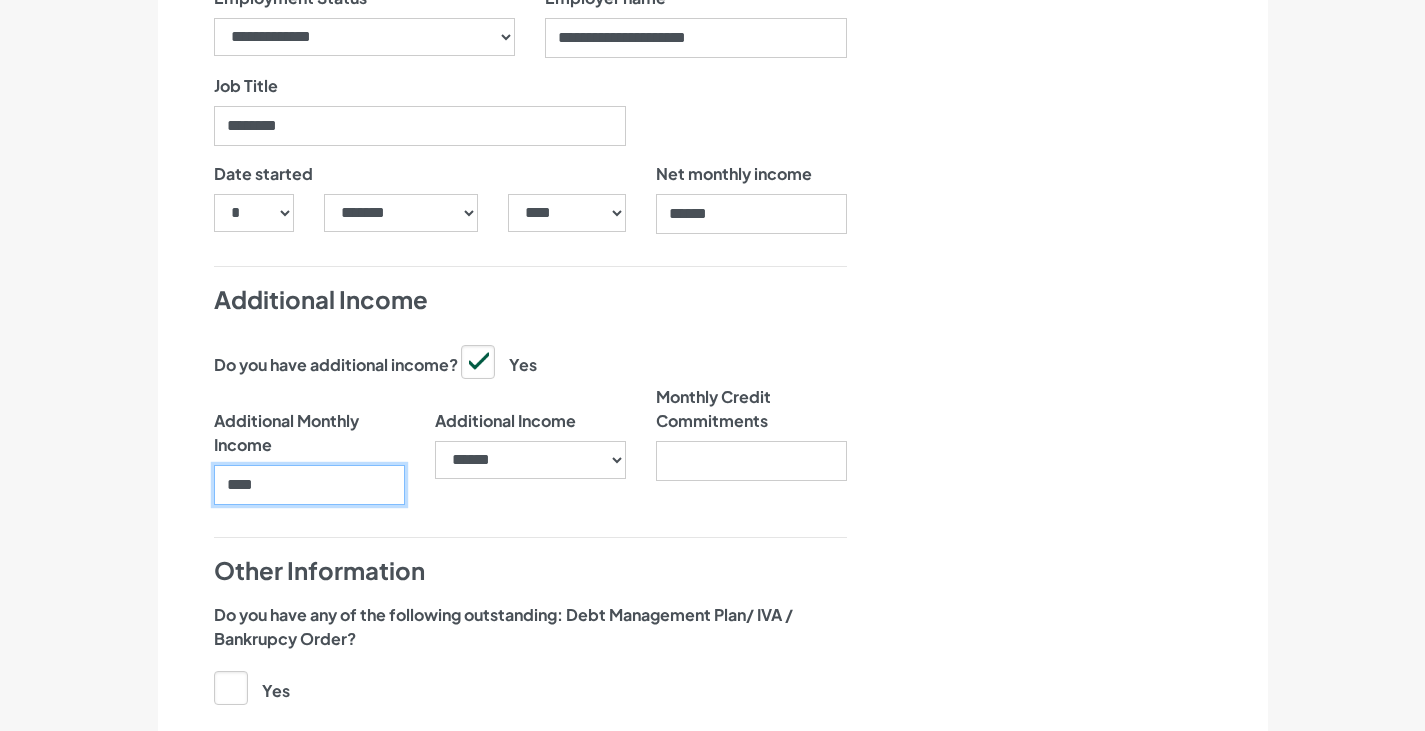 type on "****" 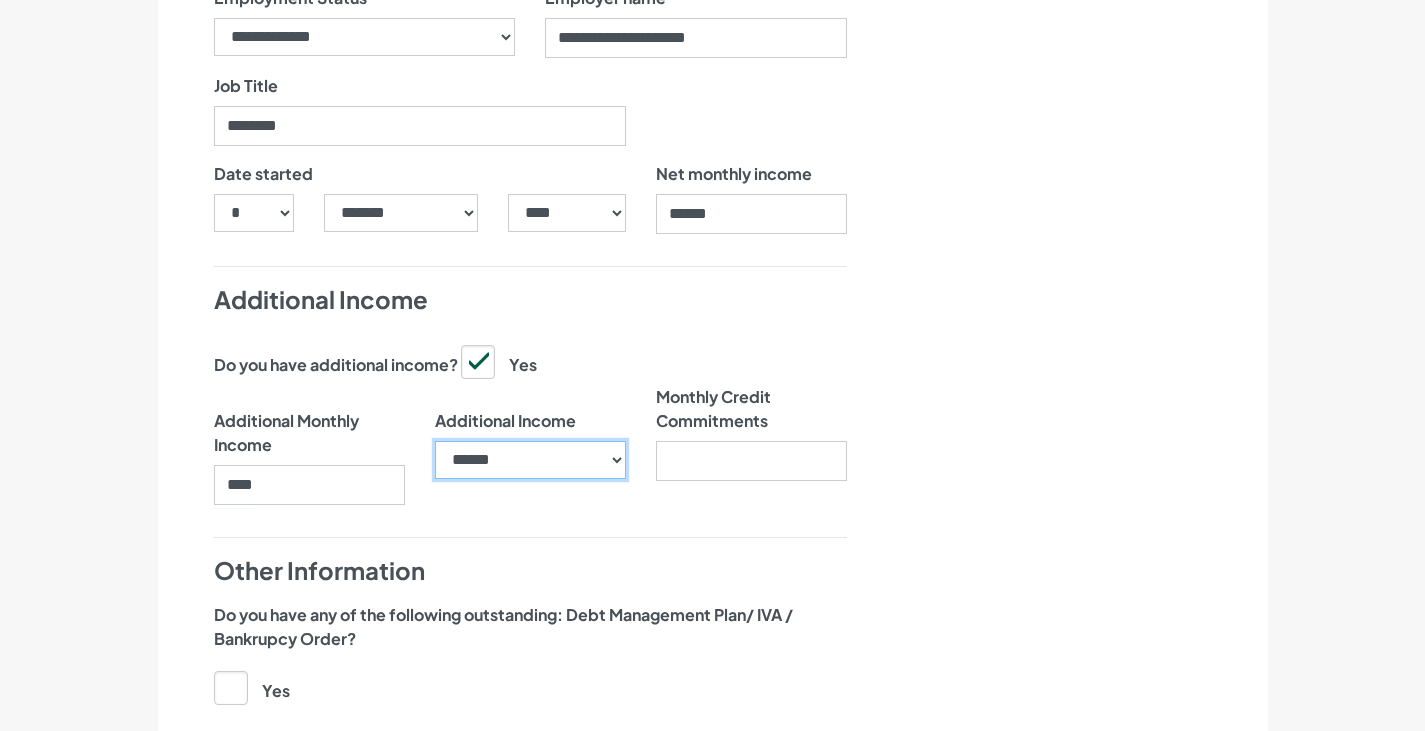 click on "**********" at bounding box center [530, 460] 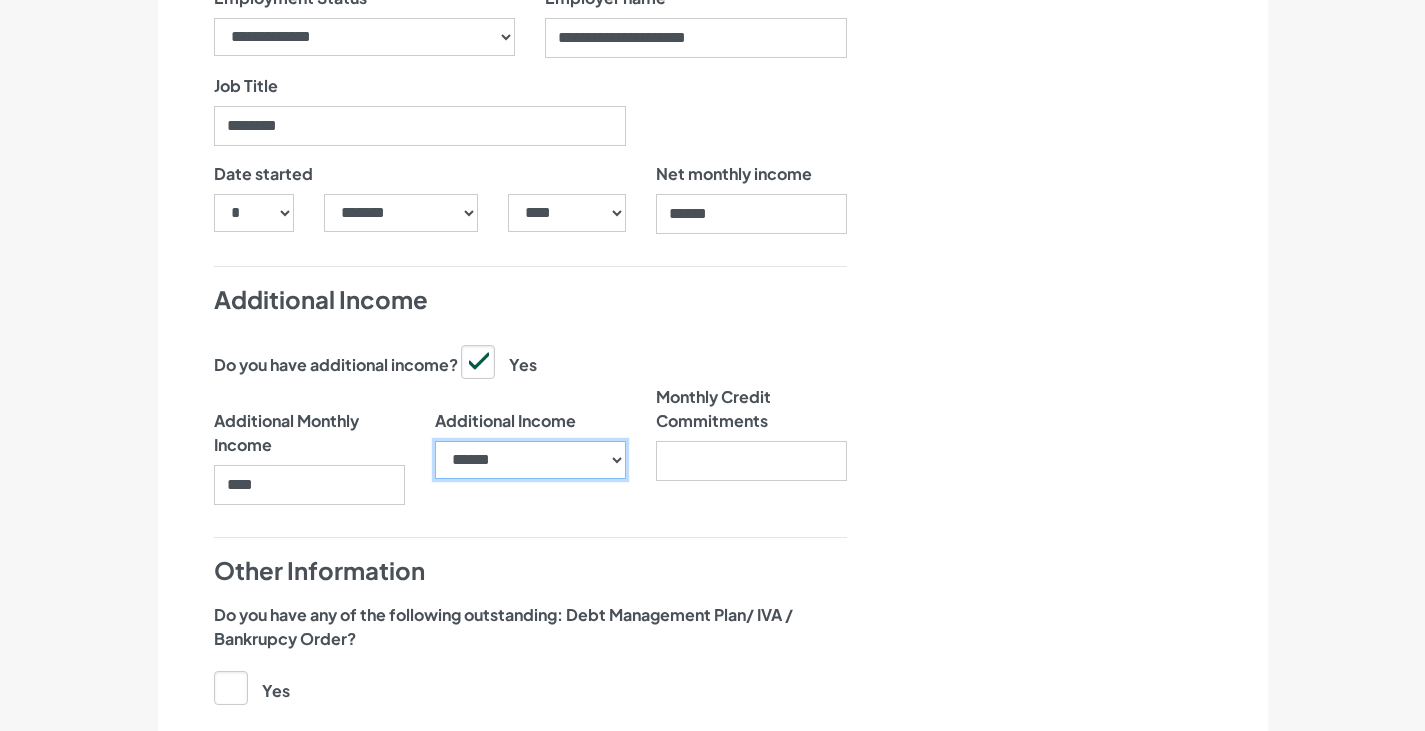 click on "**********" at bounding box center [530, 460] 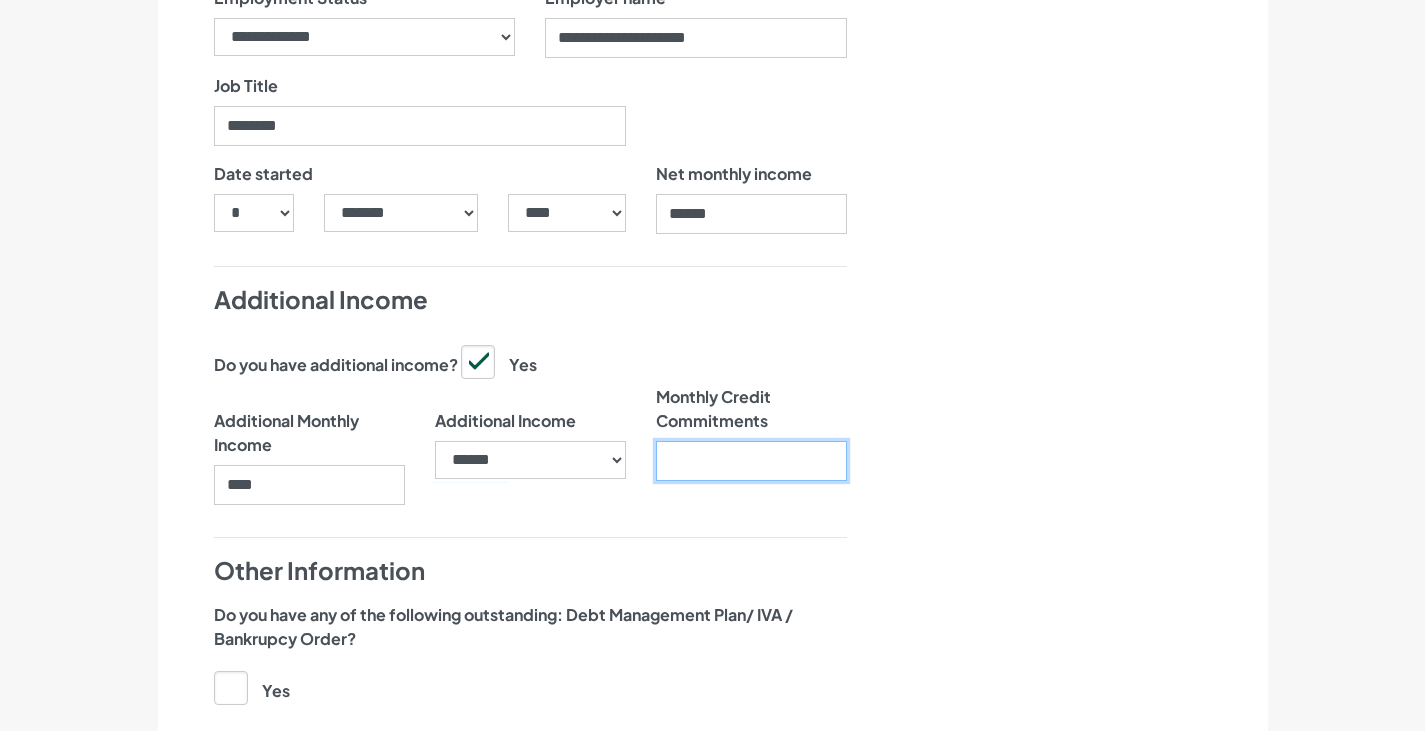 click on "Monthly Credit Commitments" at bounding box center (751, 461) 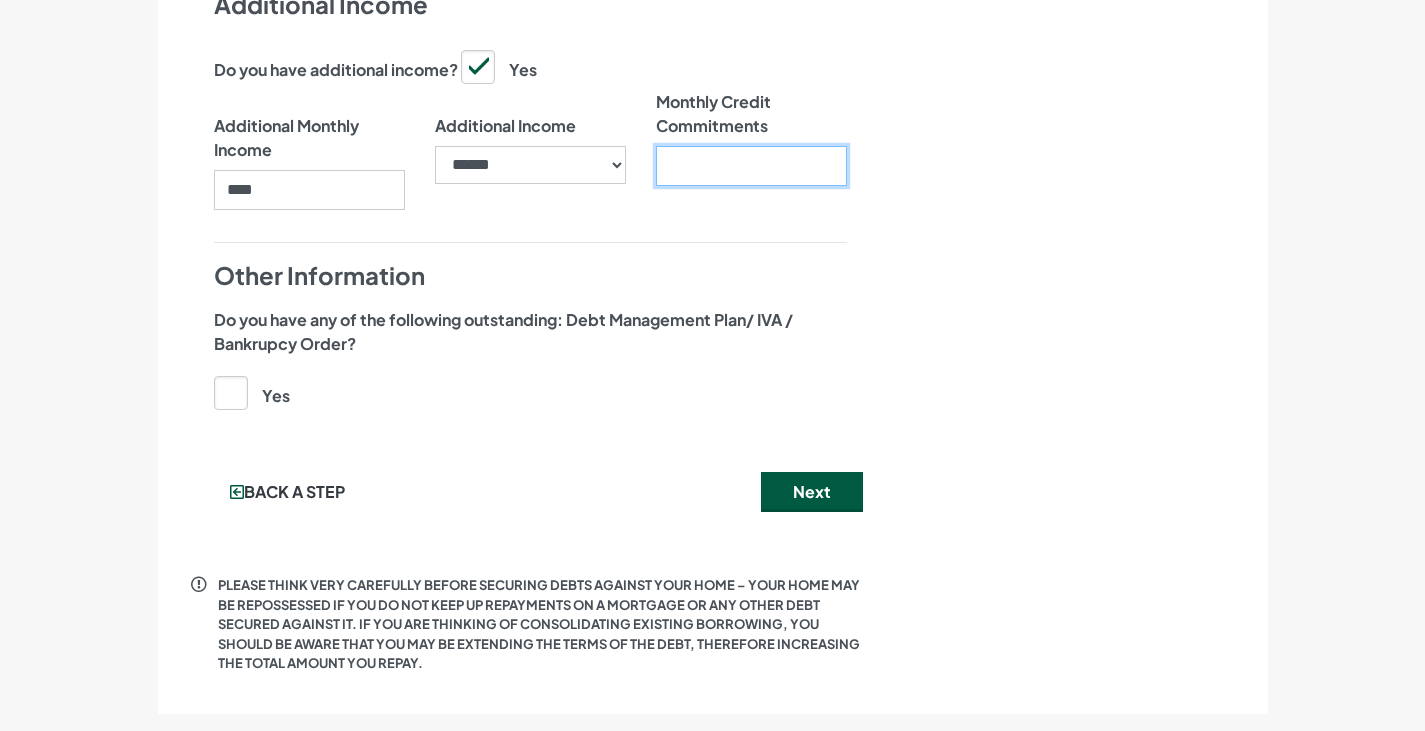 scroll, scrollTop: 2004, scrollLeft: 0, axis: vertical 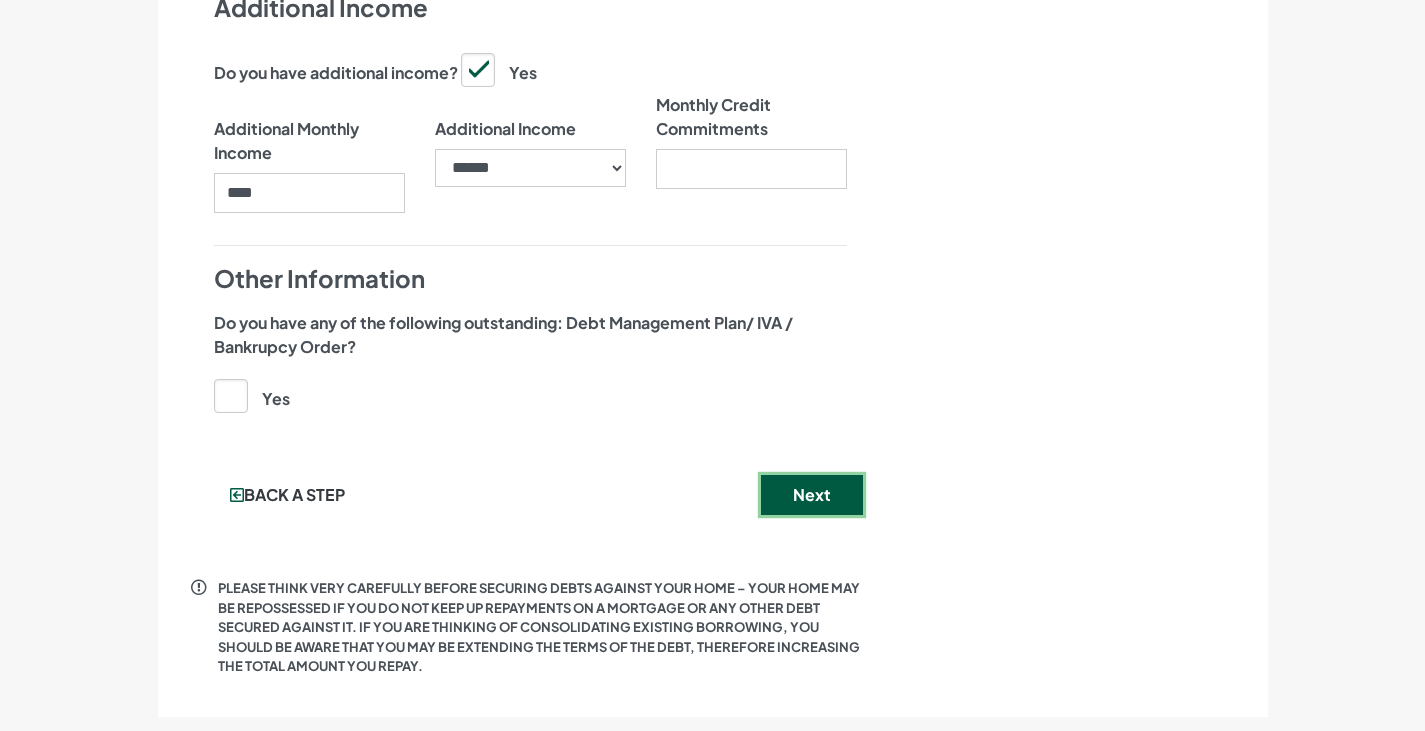 click on "Next" at bounding box center (812, 495) 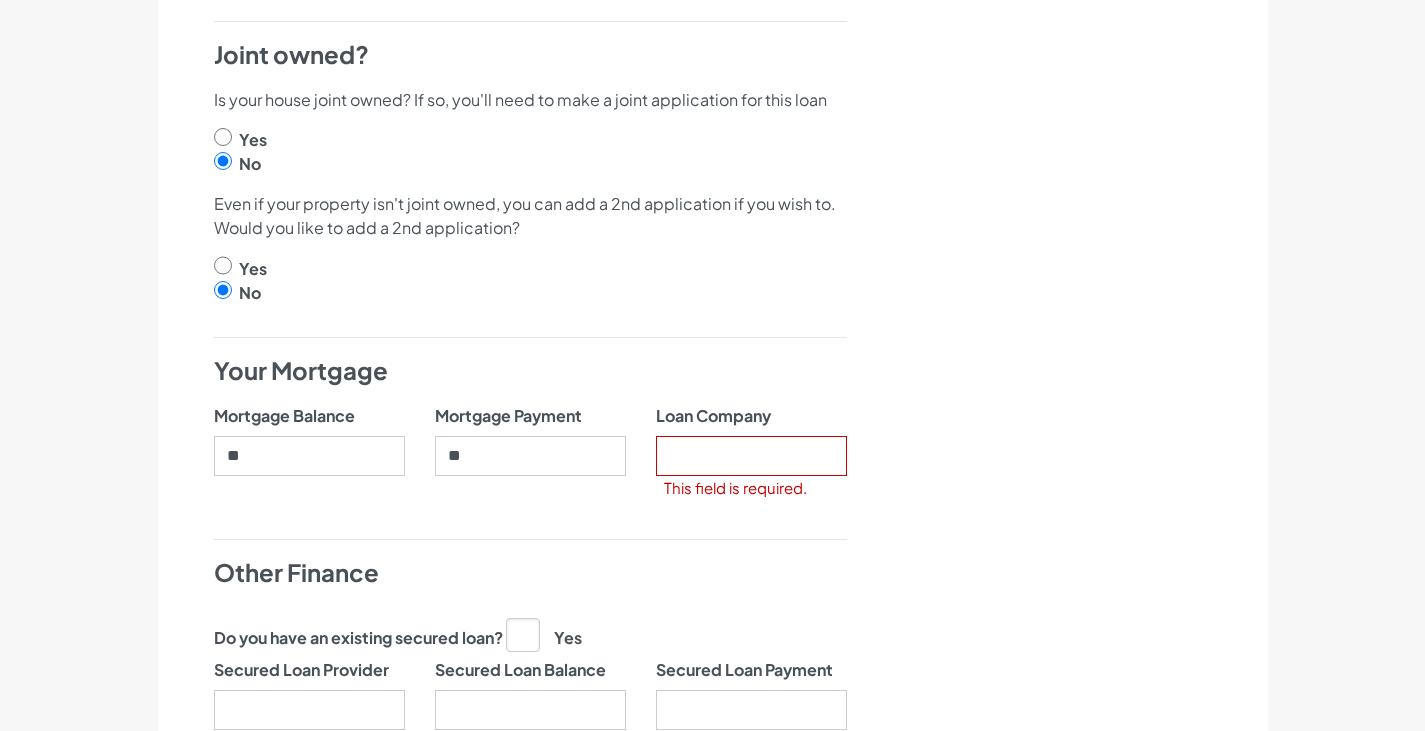 scroll, scrollTop: 937, scrollLeft: 0, axis: vertical 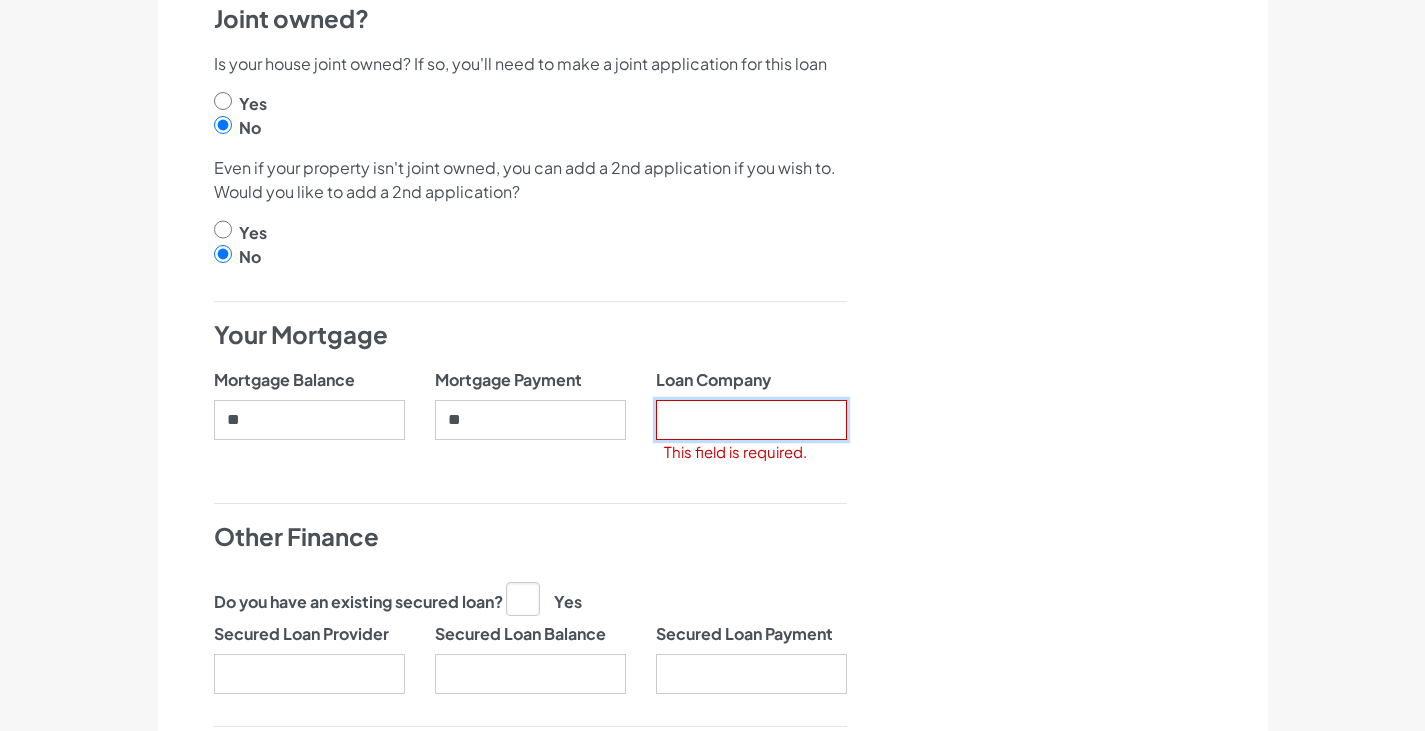 click on "Loan Company" at bounding box center [751, 420] 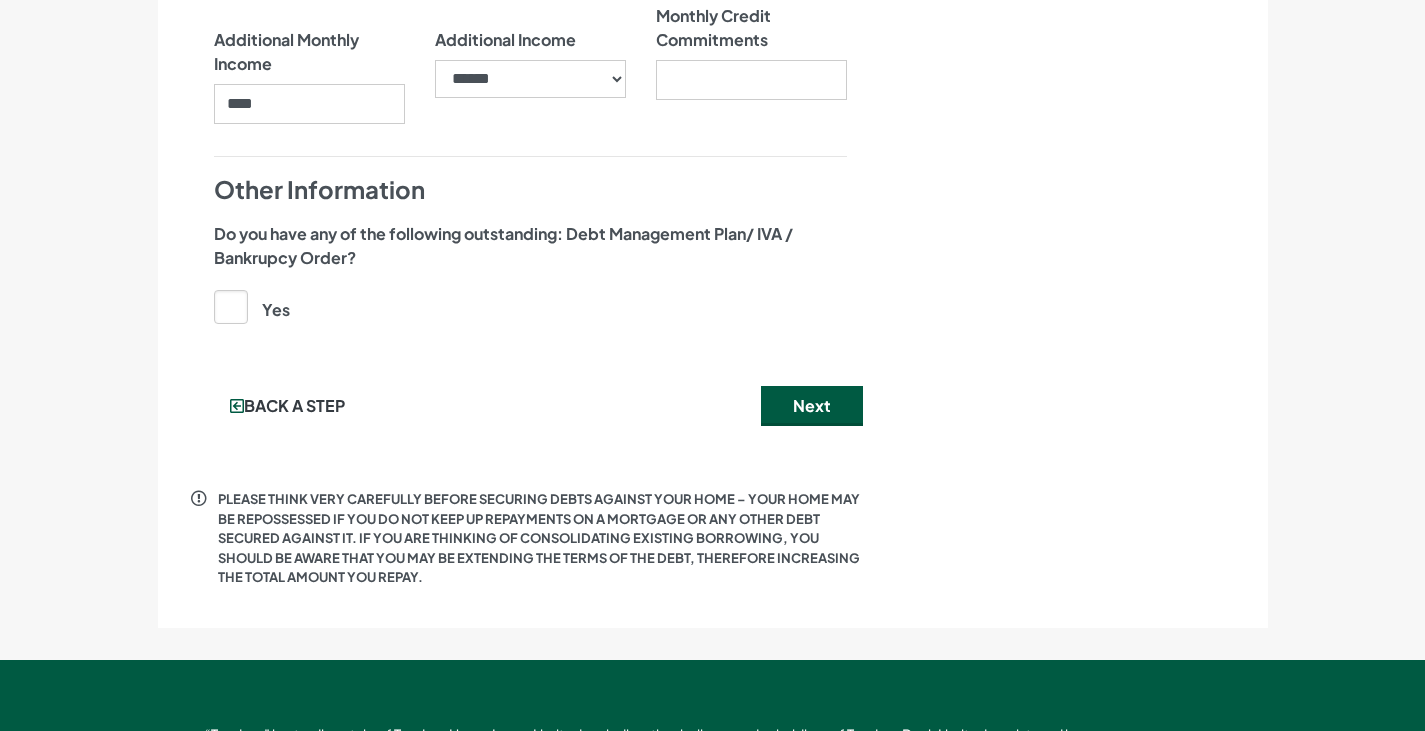 scroll, scrollTop: 2126, scrollLeft: 0, axis: vertical 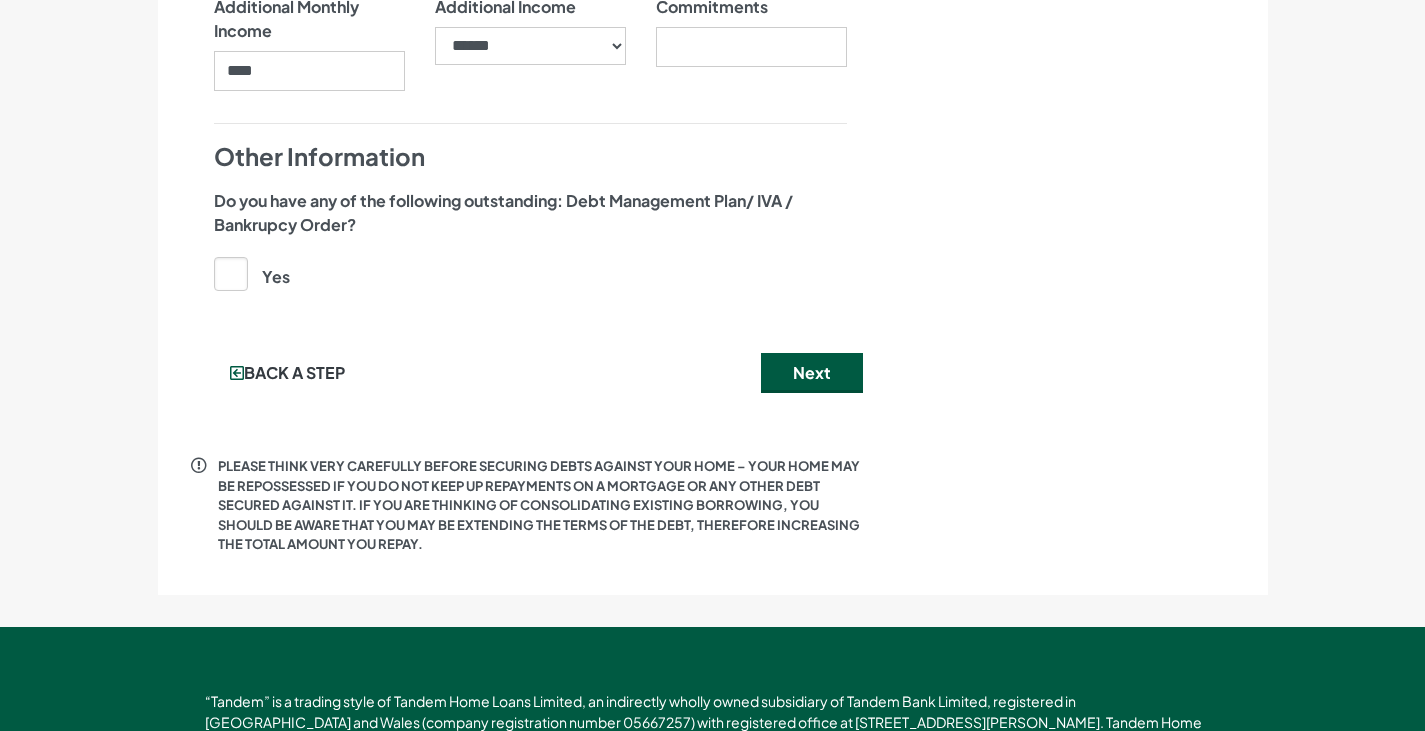 type on "*" 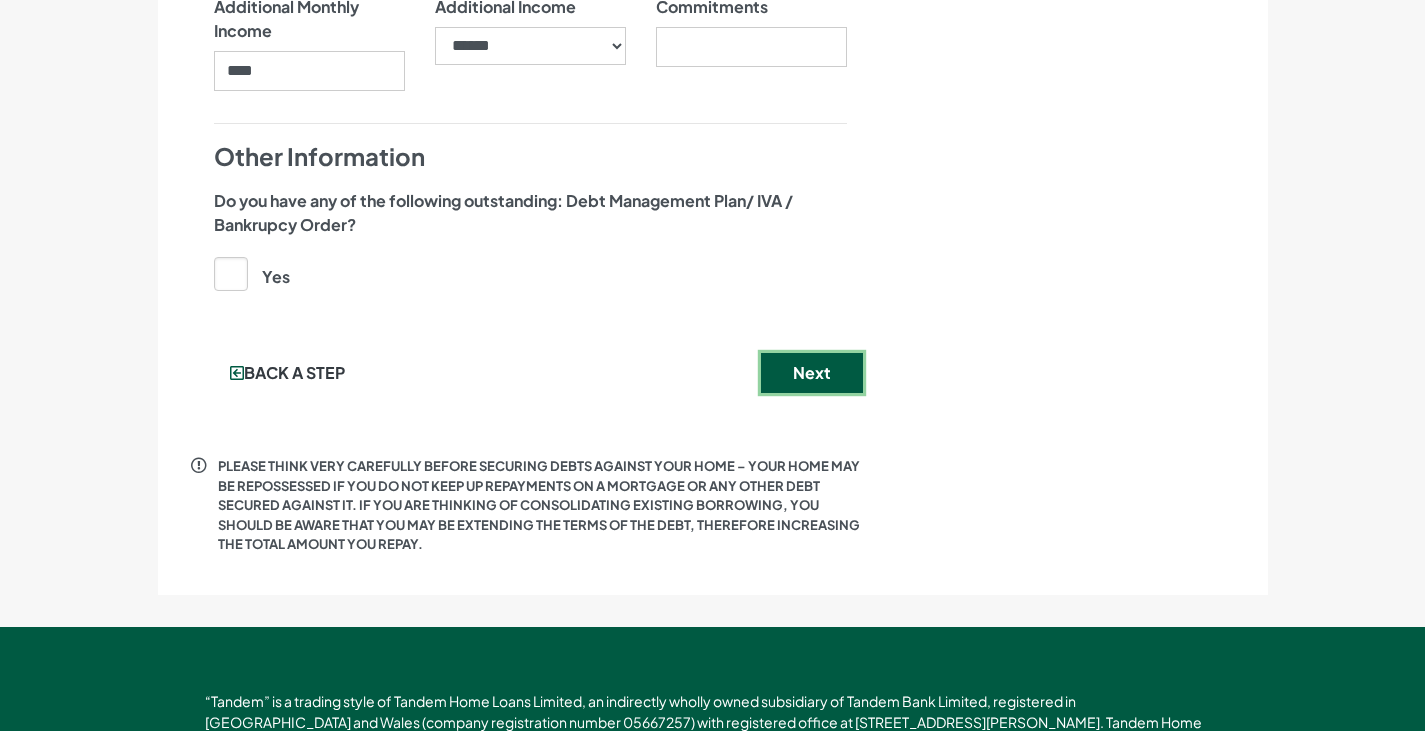 click on "Next" at bounding box center [812, 373] 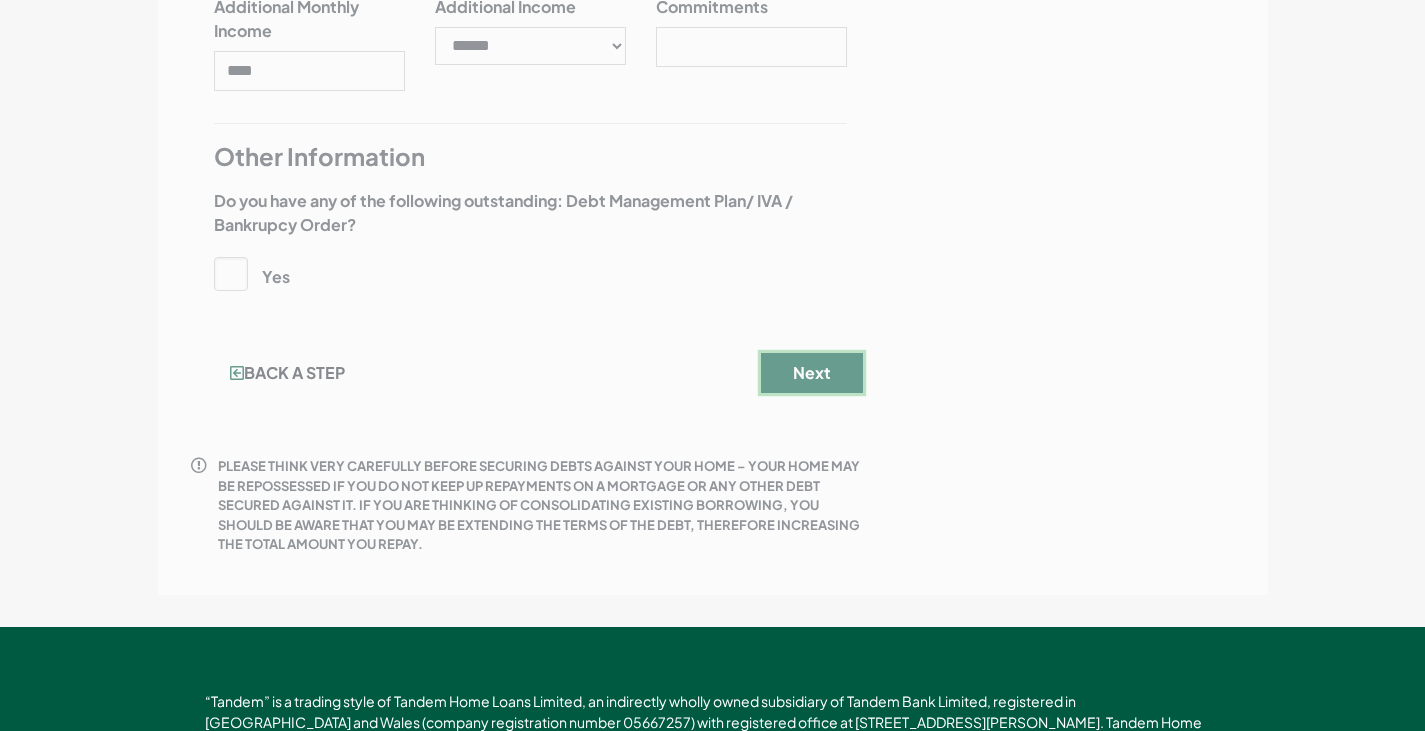 scroll, scrollTop: 0, scrollLeft: 0, axis: both 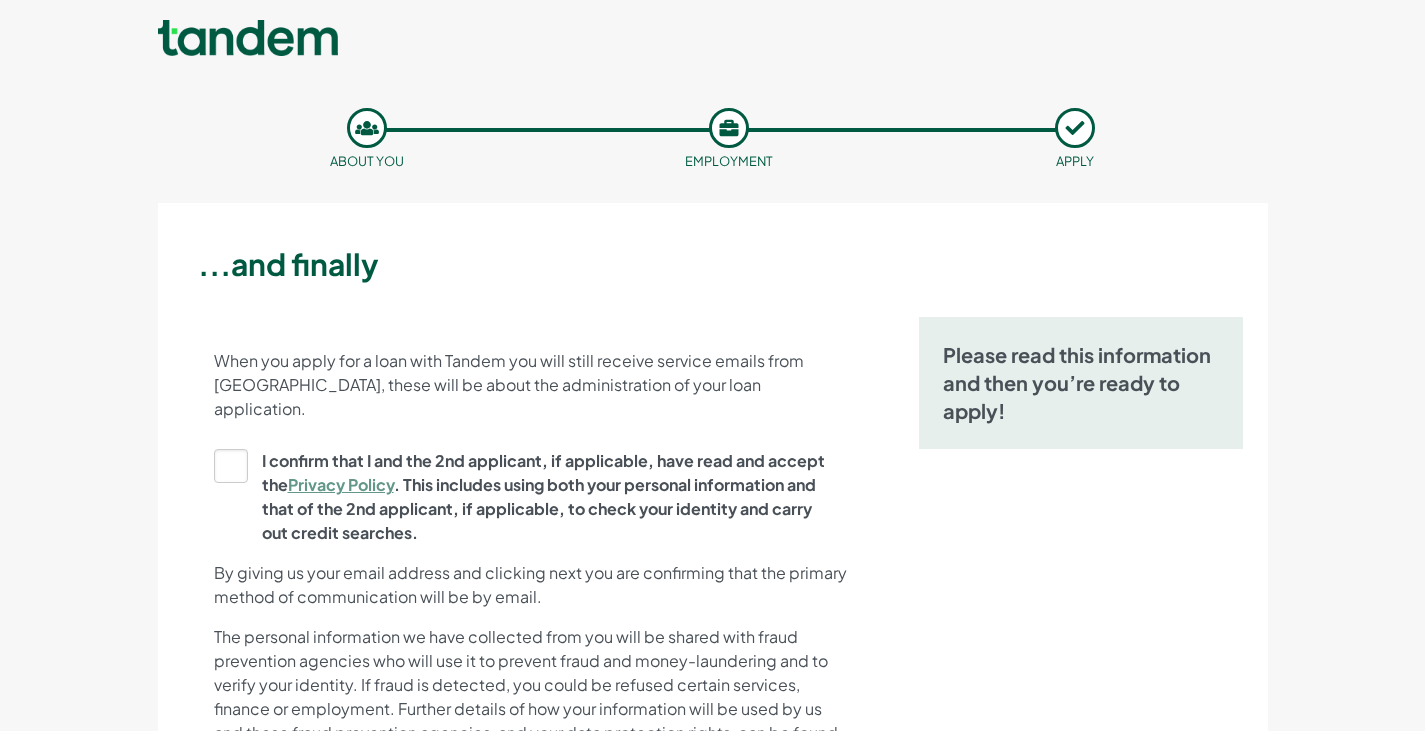 click on "I confirm that I and the 2nd applicant, if applicable, have read and accept the  Privacy Policy . This includes using both your personal information and that of the 2nd applicant, if applicable, to check your identity and carry out credit searches." at bounding box center (524, 497) 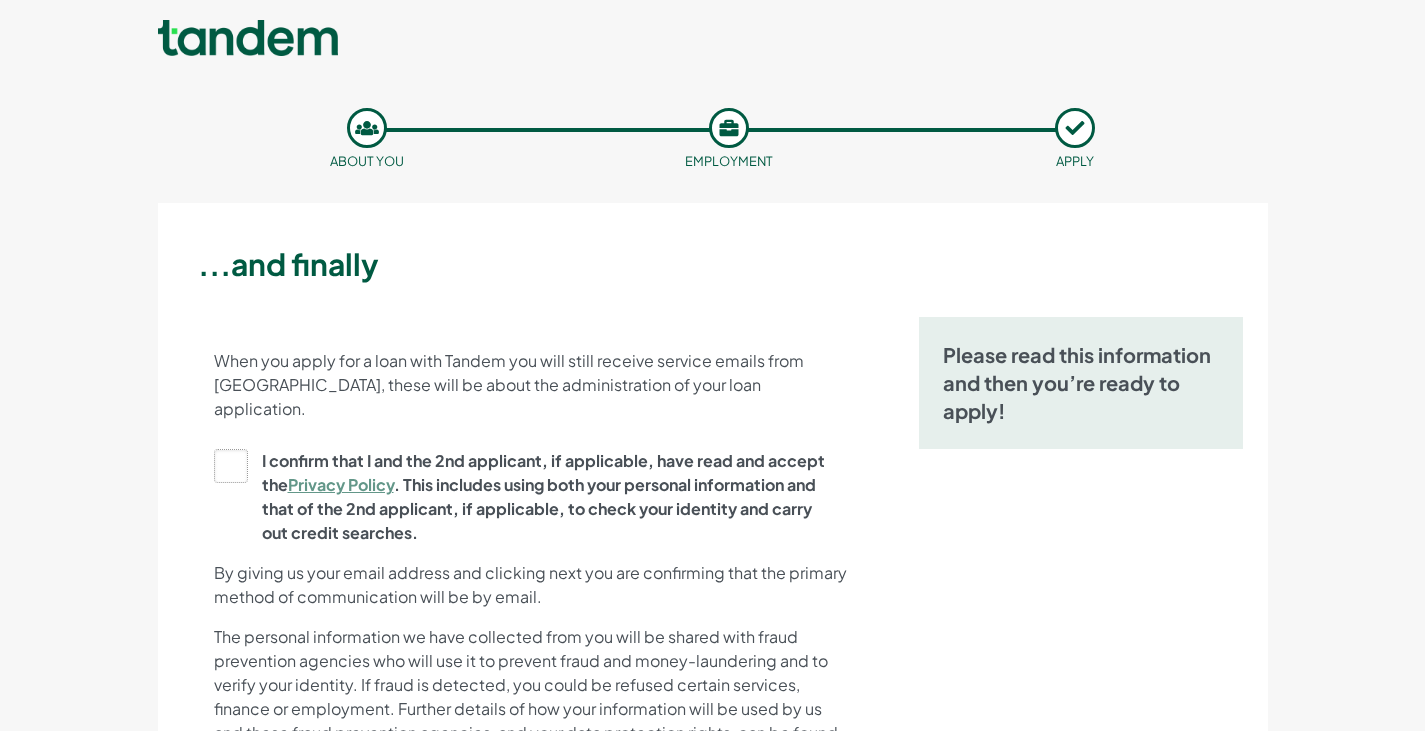 click on "I confirm that I and the 2nd applicant, if applicable, have read and accept the  Privacy Policy . This includes using both your personal information and that of the 2nd applicant, if applicable, to check your identity and carry out credit searches." at bounding box center [-9779, 497] 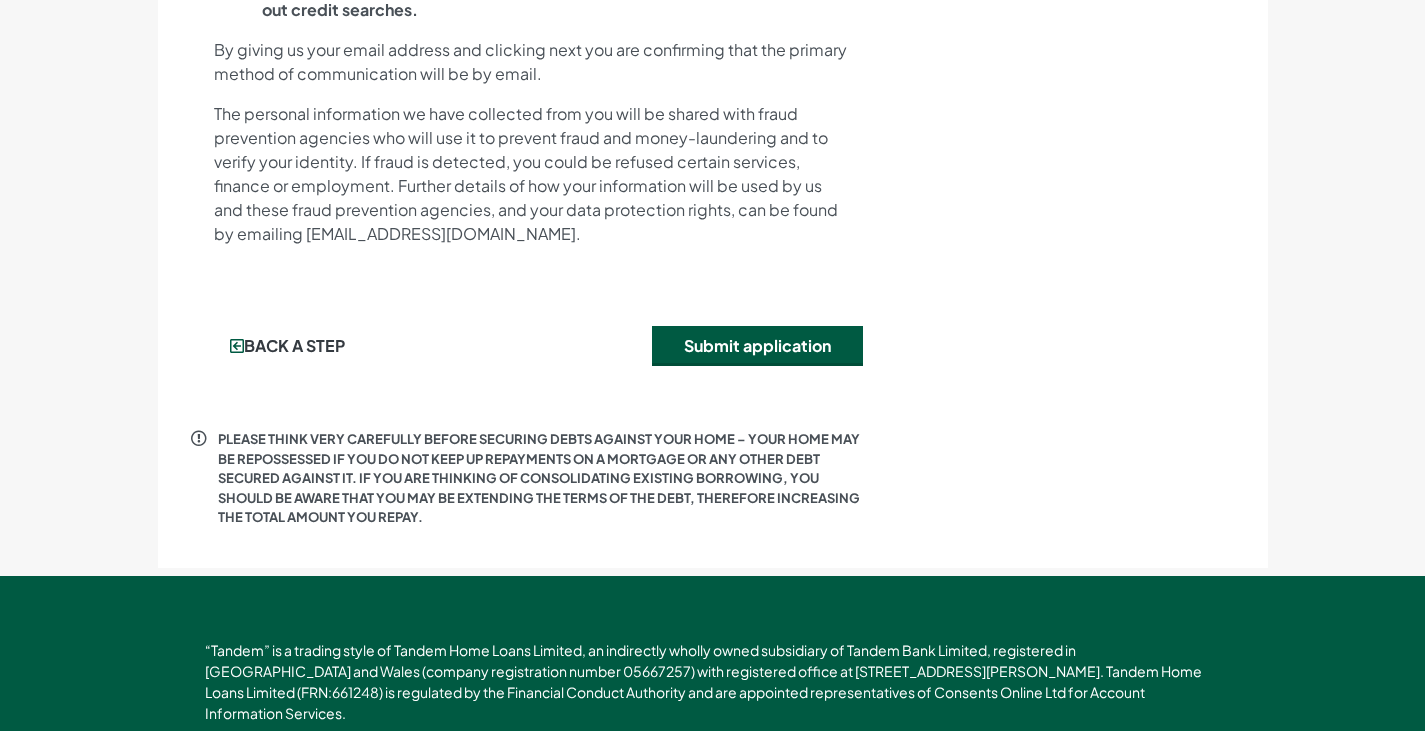 scroll, scrollTop: 525, scrollLeft: 0, axis: vertical 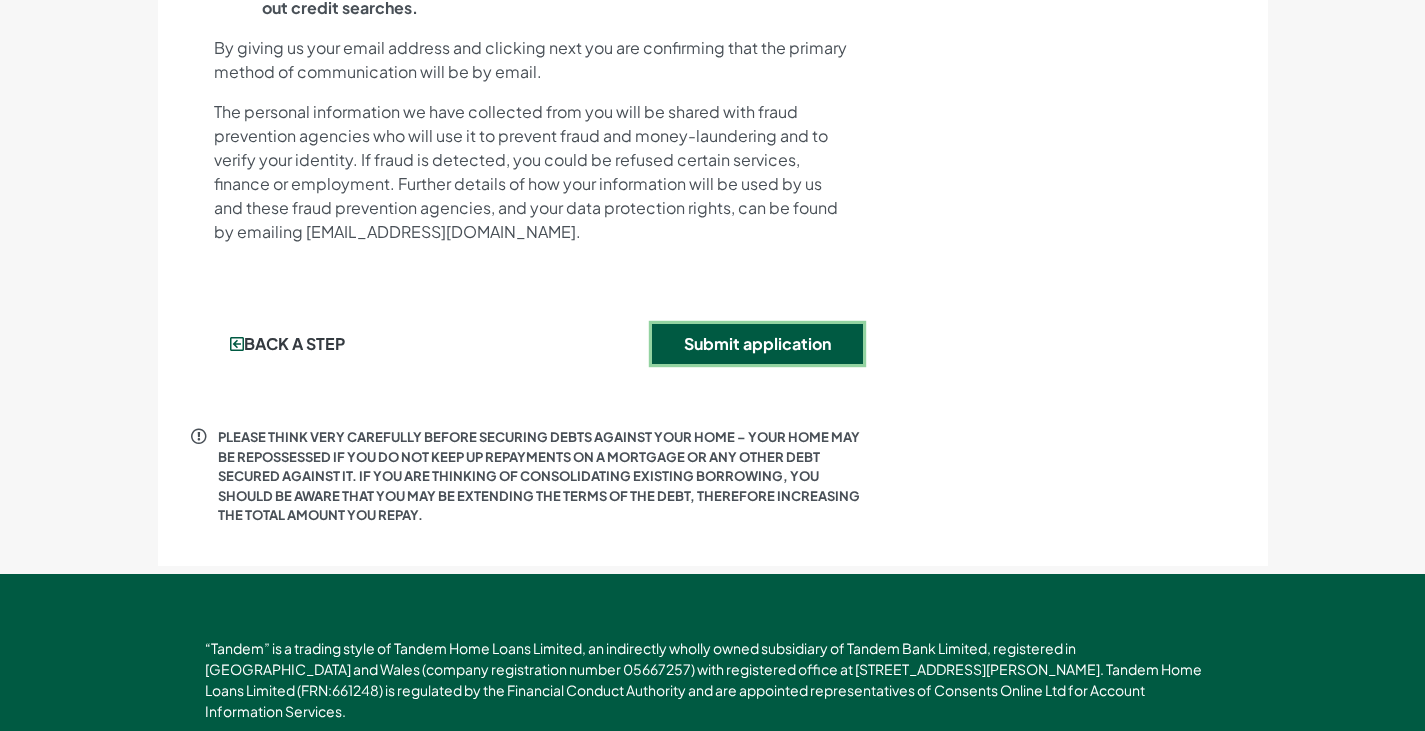 click on "Submit application" at bounding box center [757, 344] 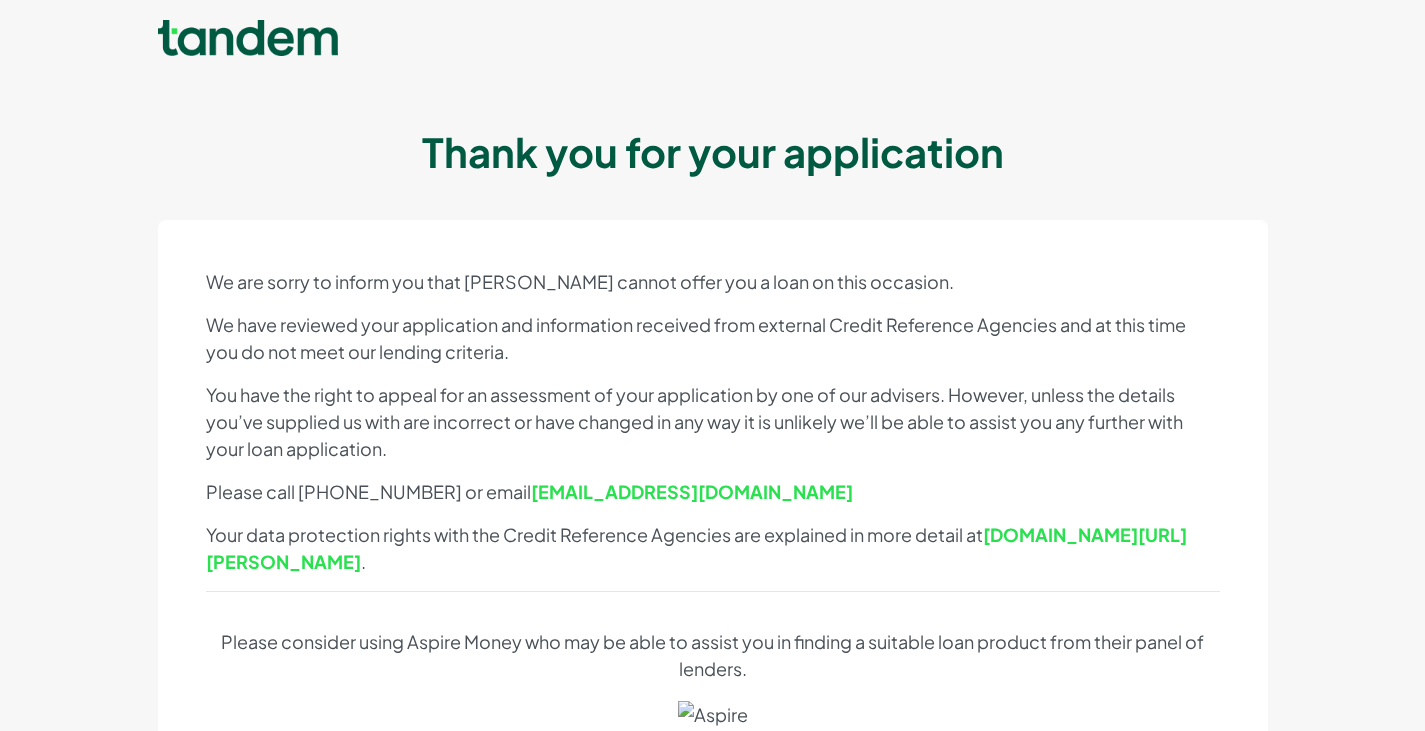 scroll, scrollTop: 0, scrollLeft: 0, axis: both 